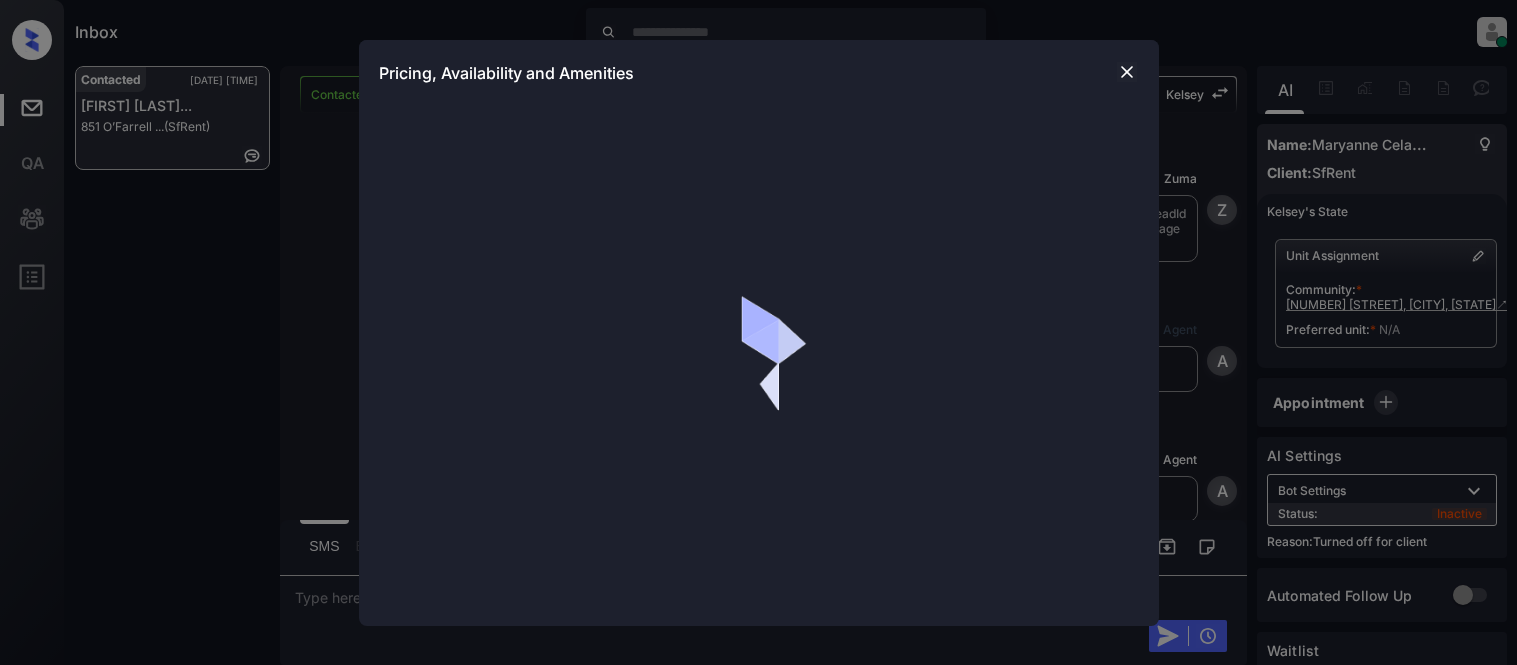 scroll, scrollTop: 0, scrollLeft: 0, axis: both 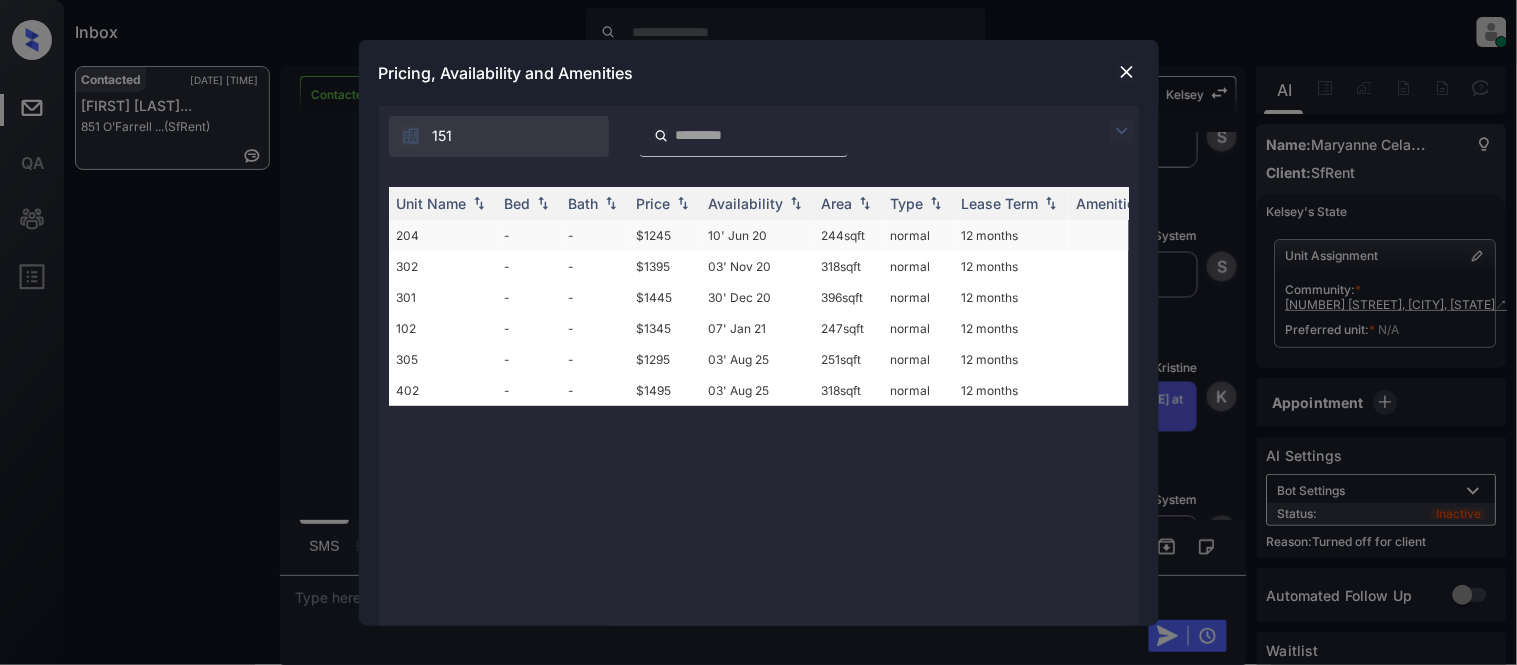 click on "$1245" at bounding box center [665, 235] 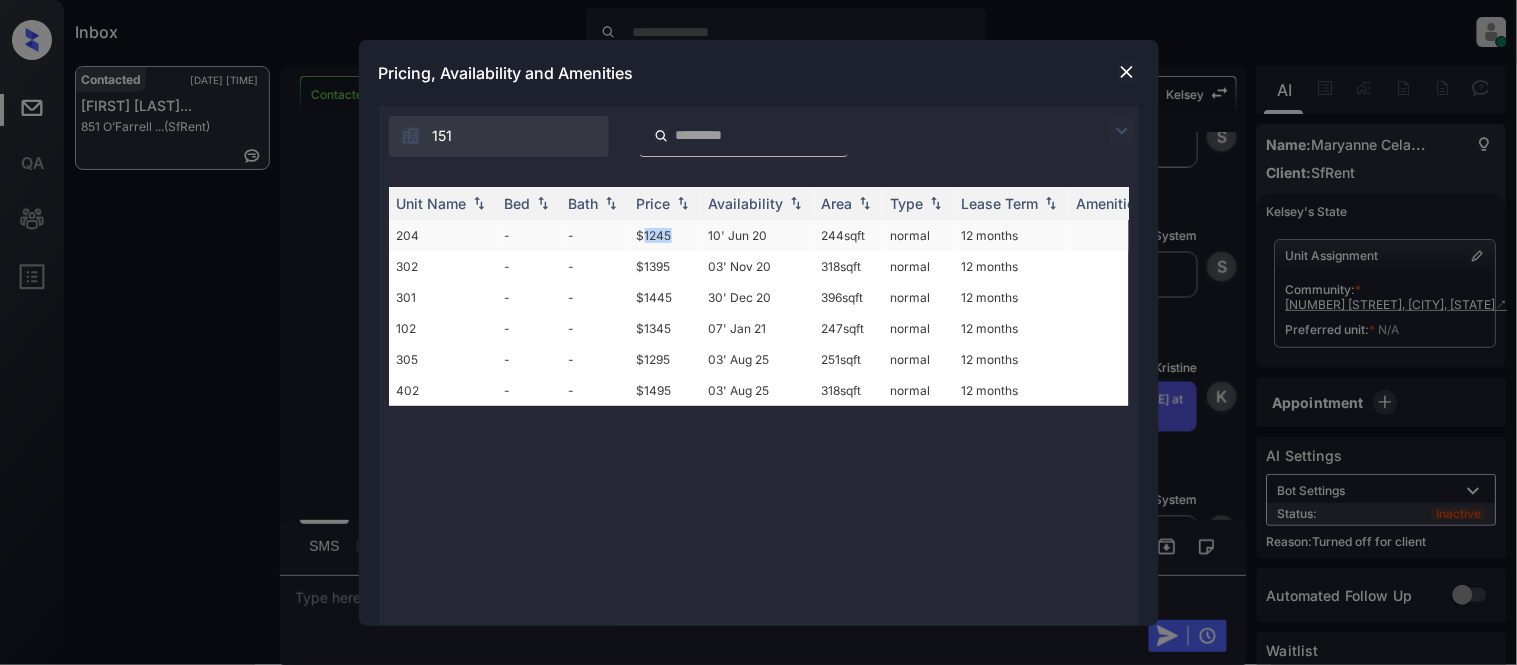 click on "$1245" at bounding box center (665, 235) 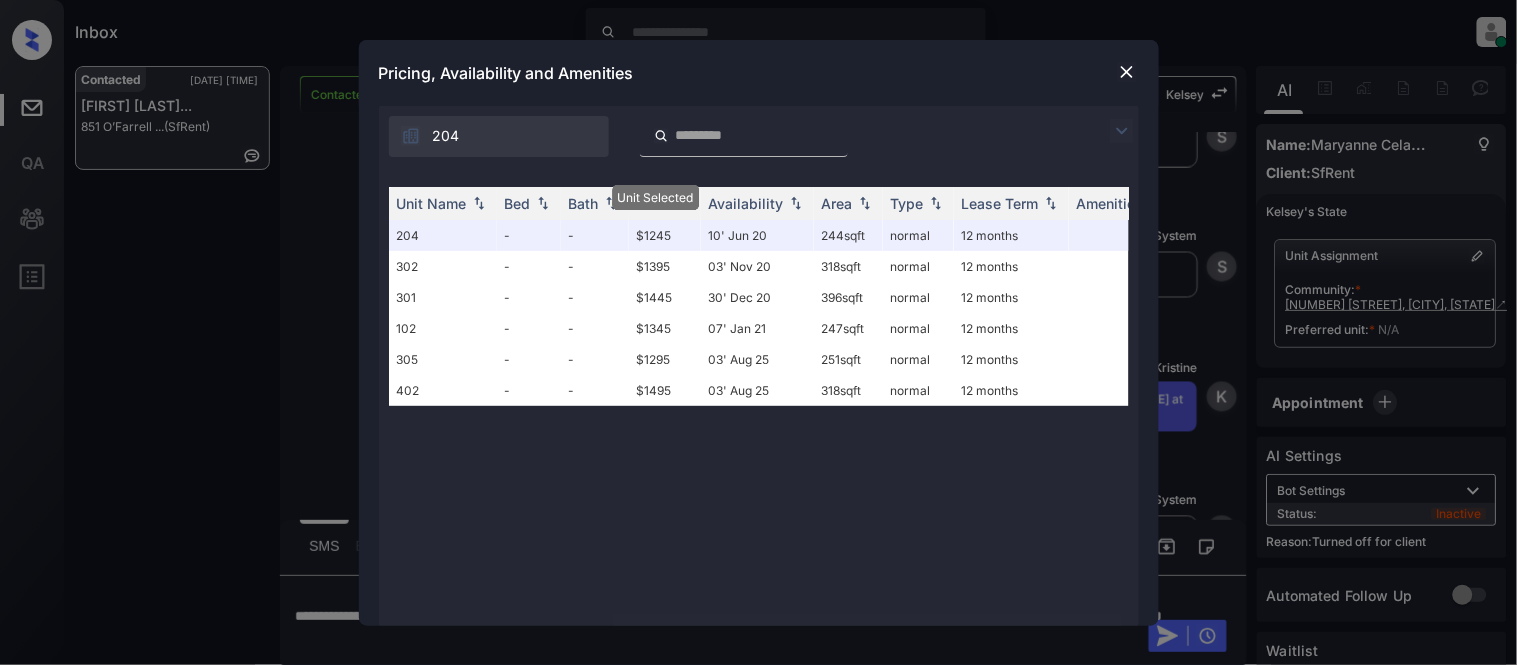 click at bounding box center [1127, 72] 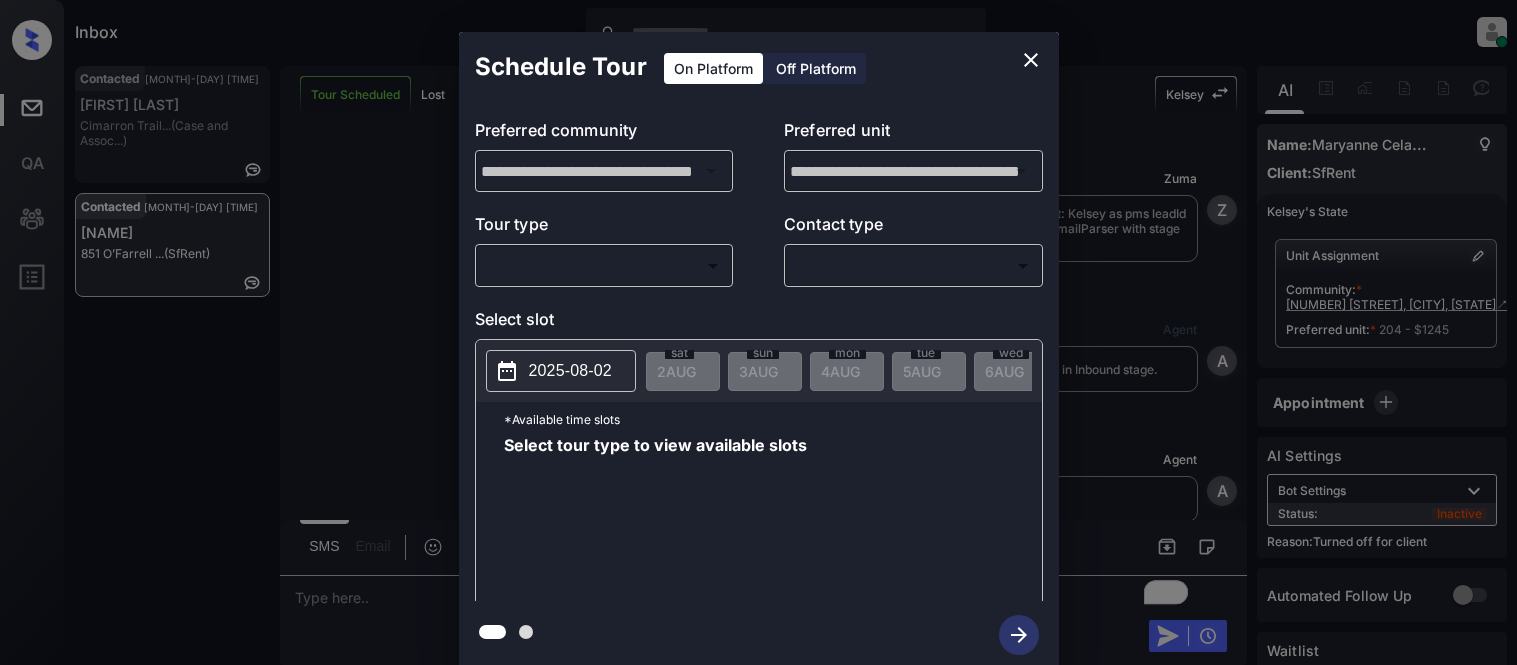 click on "Off Platform" at bounding box center (816, 68) 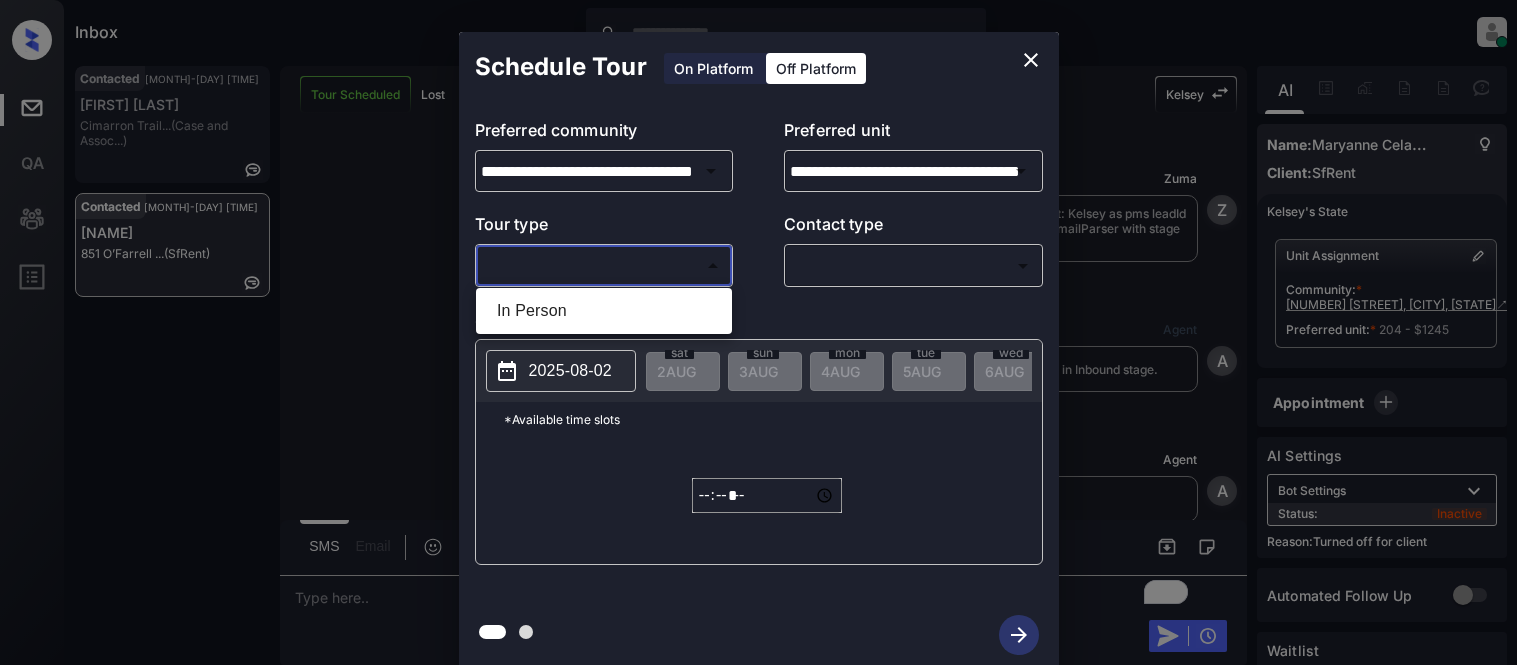 click on "In Person" at bounding box center (604, 311) 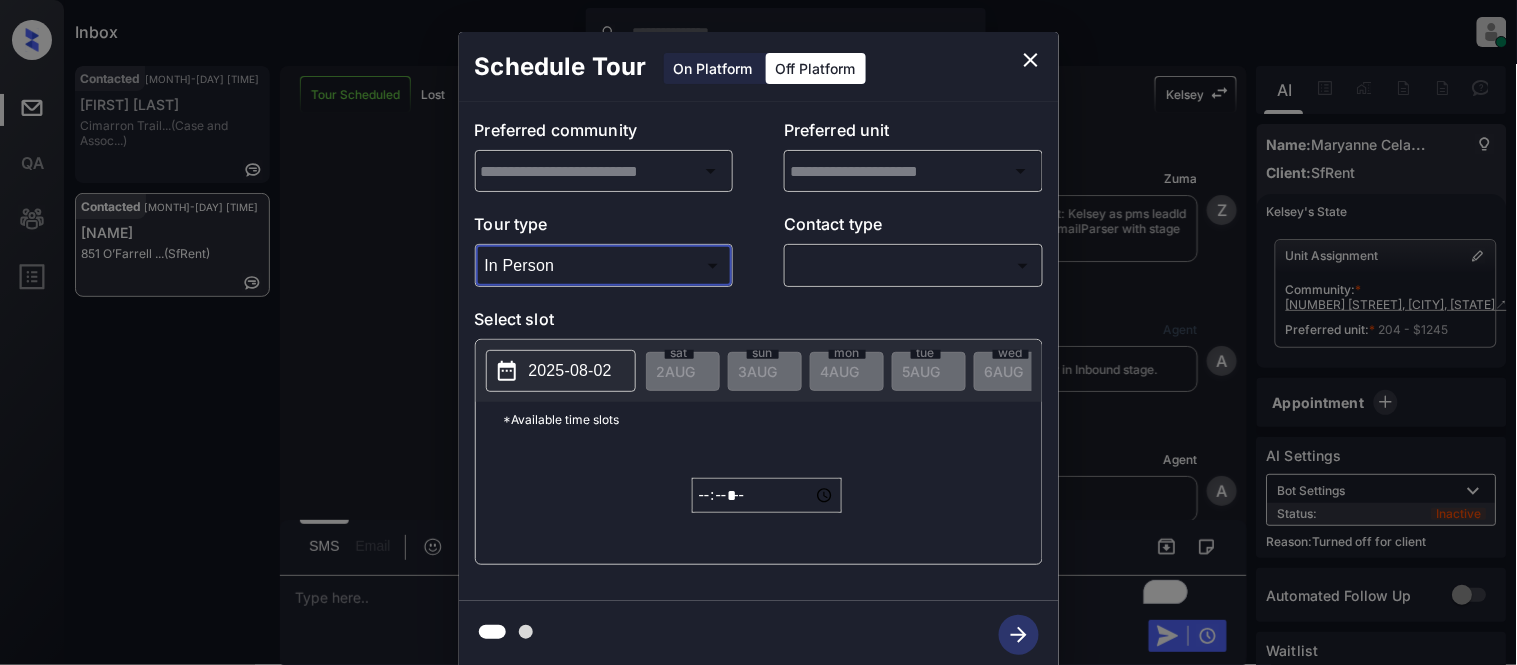 type on "********" 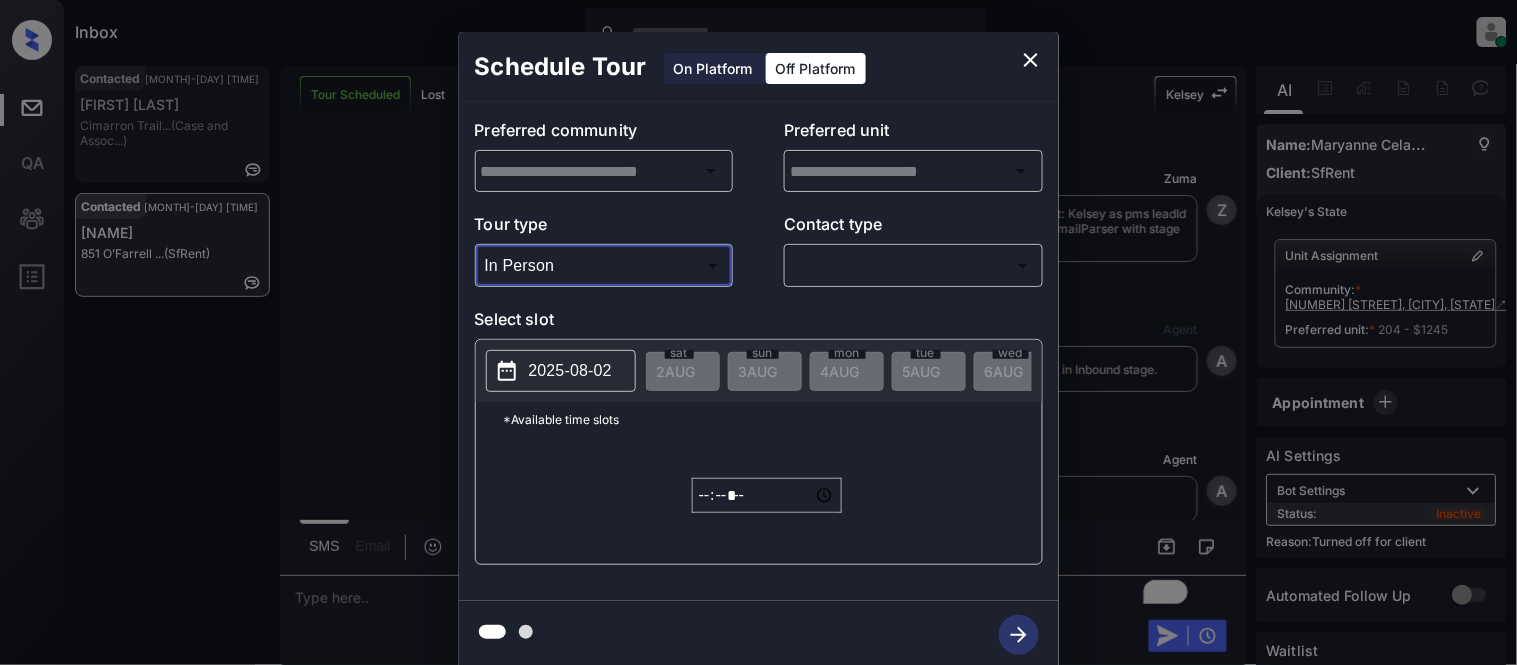 type on "**********" 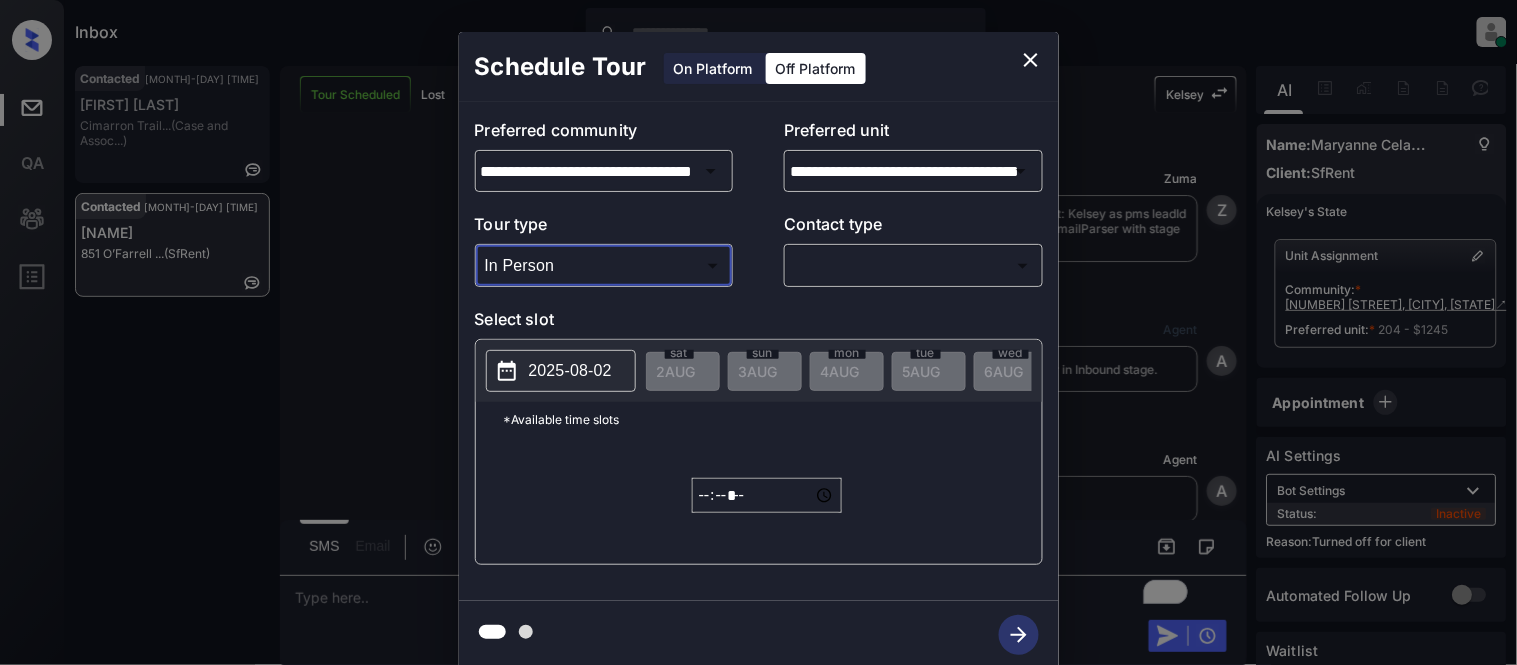 scroll, scrollTop: 3900, scrollLeft: 0, axis: vertical 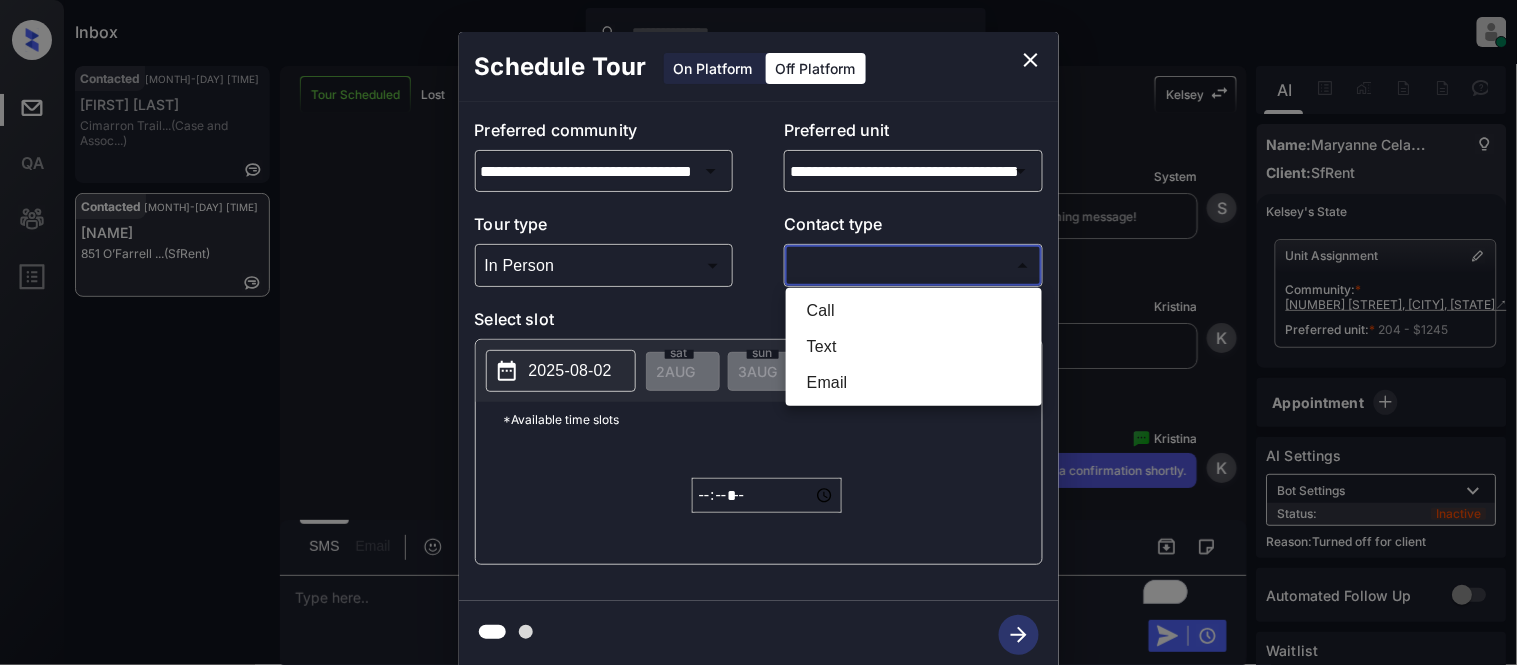 click on "Inbox Kristina Cataag Online Set yourself   offline Set yourself   on break Profile Switch to  light  mode Sign out Contacted Aug-02 07:04 pm   Joshua Gragnan... Cimarron Trail...  (Case and Assoc...) Contacted Aug-02 07:06 pm   Maryanne Celay... 851 O’Farrell ...  (SfRent) Tour Scheduled Lost Lead Sentiment: Angry Upon sliding the acknowledgement:  Lead will move to lost stage. * ​ SMS and call option will be set to opt out. AFM will be turned off for the lead. Kelsey New Message Zuma Lead transfer skipped to agent: Kelsey as pms leadId does not exists for leadType emailParser with stage Inbound Aug 02, 2025 06:16 pm Z New Message Agent Lead created via emailParser in Inbound stage. Aug 02, 2025 06:16 pm A New Message Agent AFM Request sent to Kelsey. Aug 02, 2025 06:16 pm A New Message Agent Notes Note: Structured Note:
Move In Date: 2025-08-03
ILS Note:
I'm interested in your property and would like to move forward. Can you send me an application for this property? Aug 02, 2025 06:16 pm A New Message" at bounding box center (758, 332) 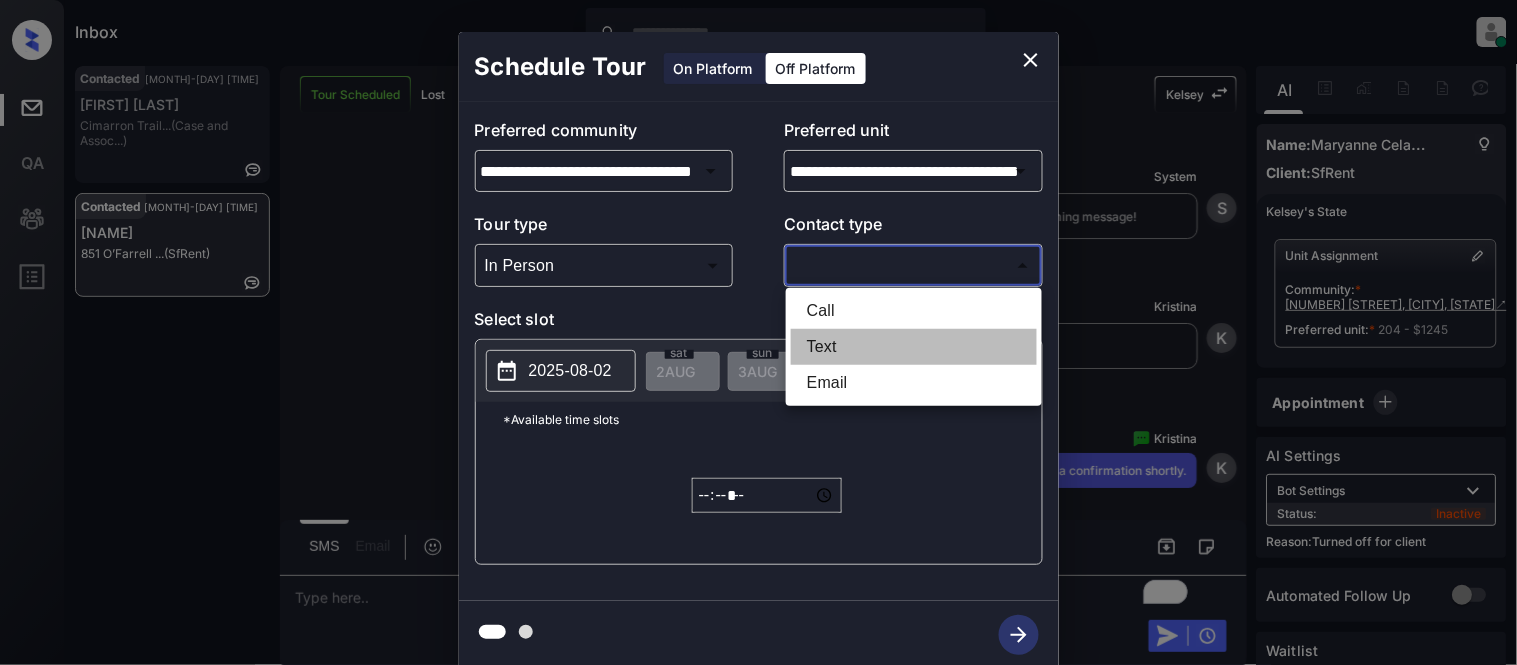 click on "Text" at bounding box center (914, 347) 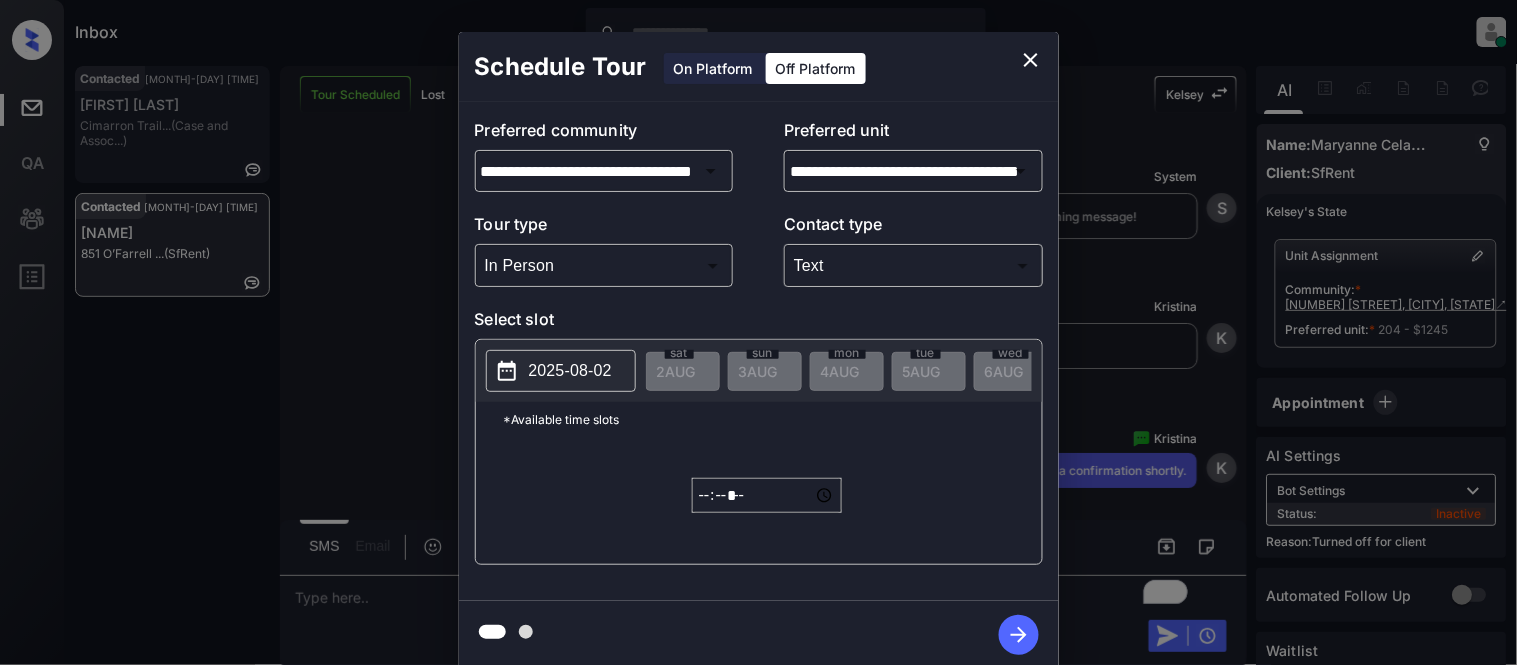 click on "2025-08-02" at bounding box center [570, 371] 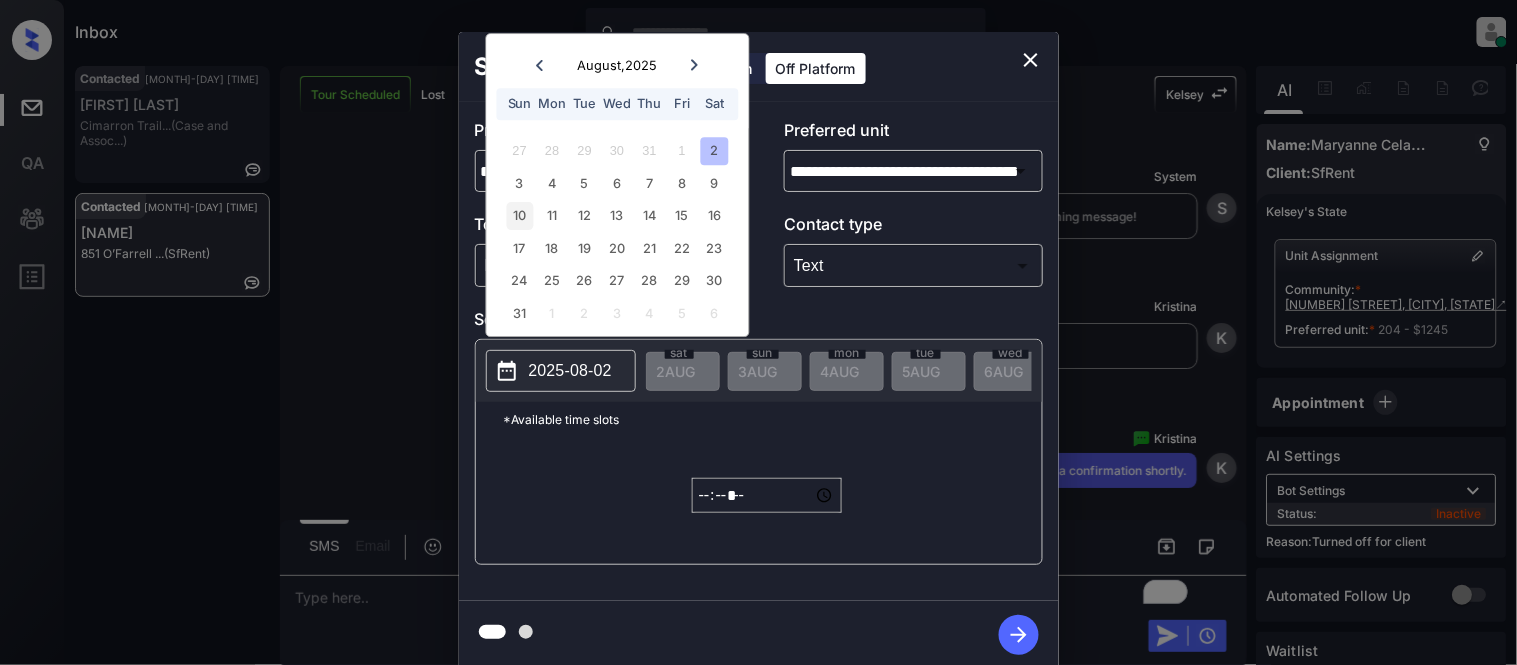 click on "10" at bounding box center (519, 216) 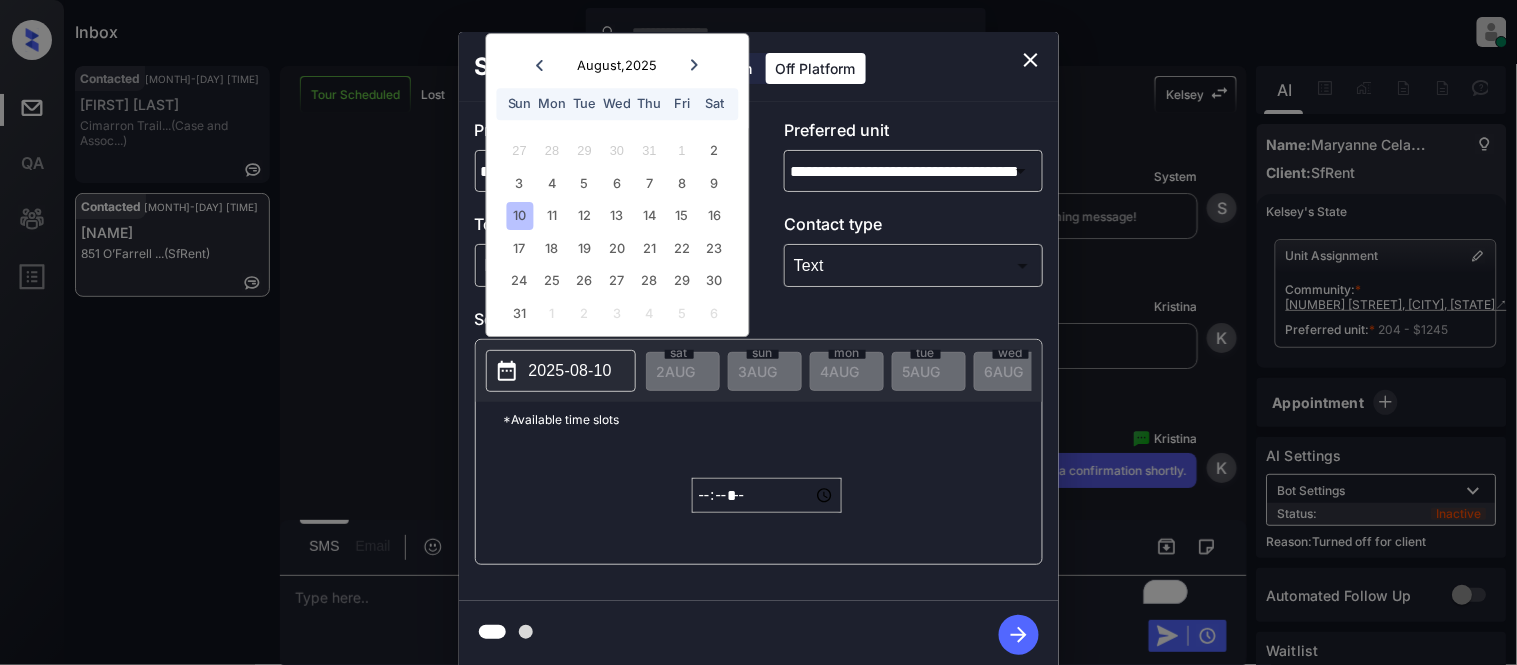 click on "*****" at bounding box center [767, 495] 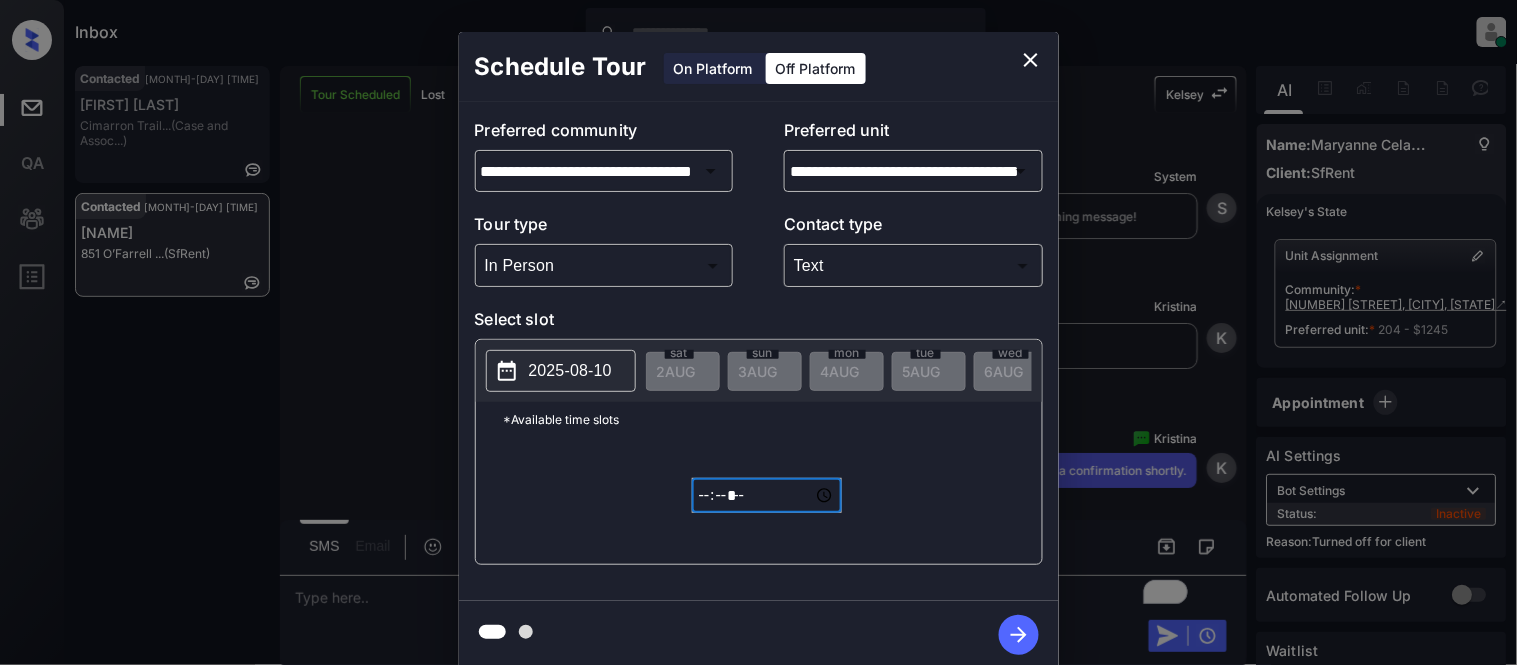 click on "*****" at bounding box center [767, 495] 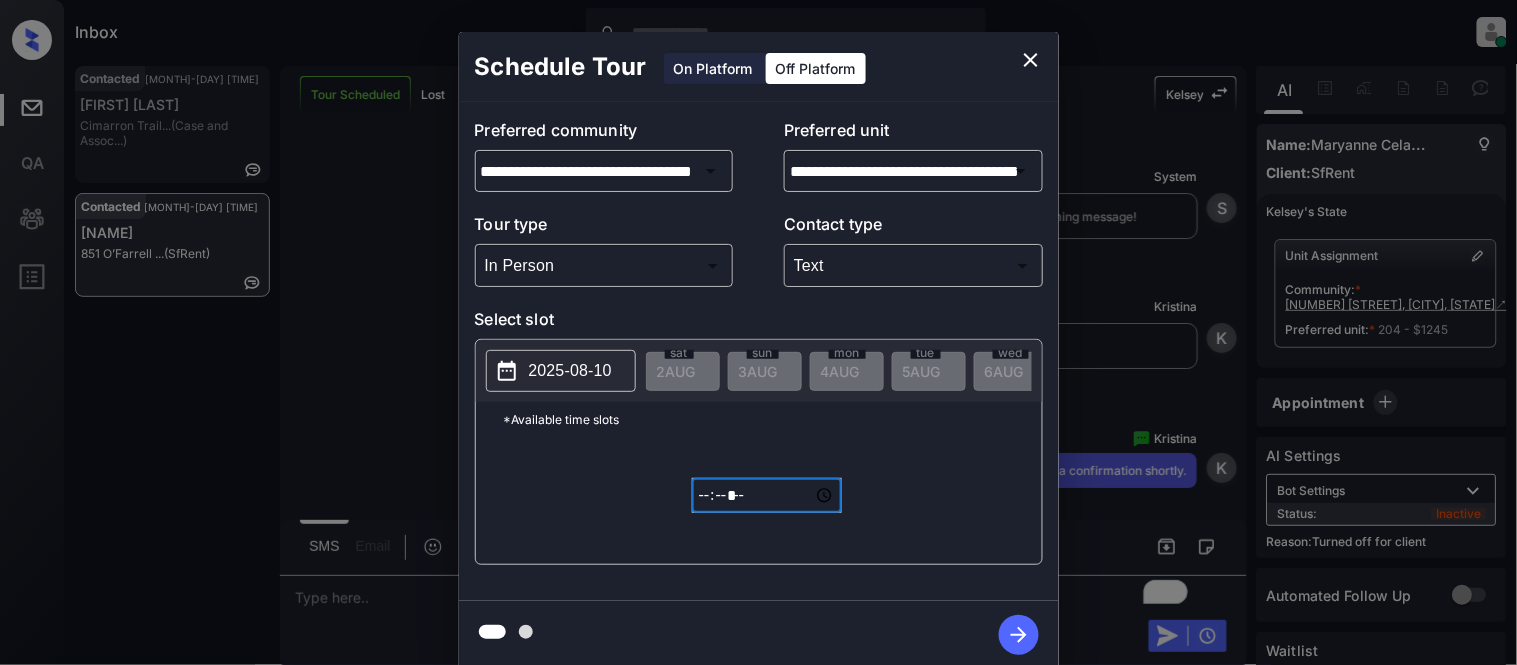 type on "*****" 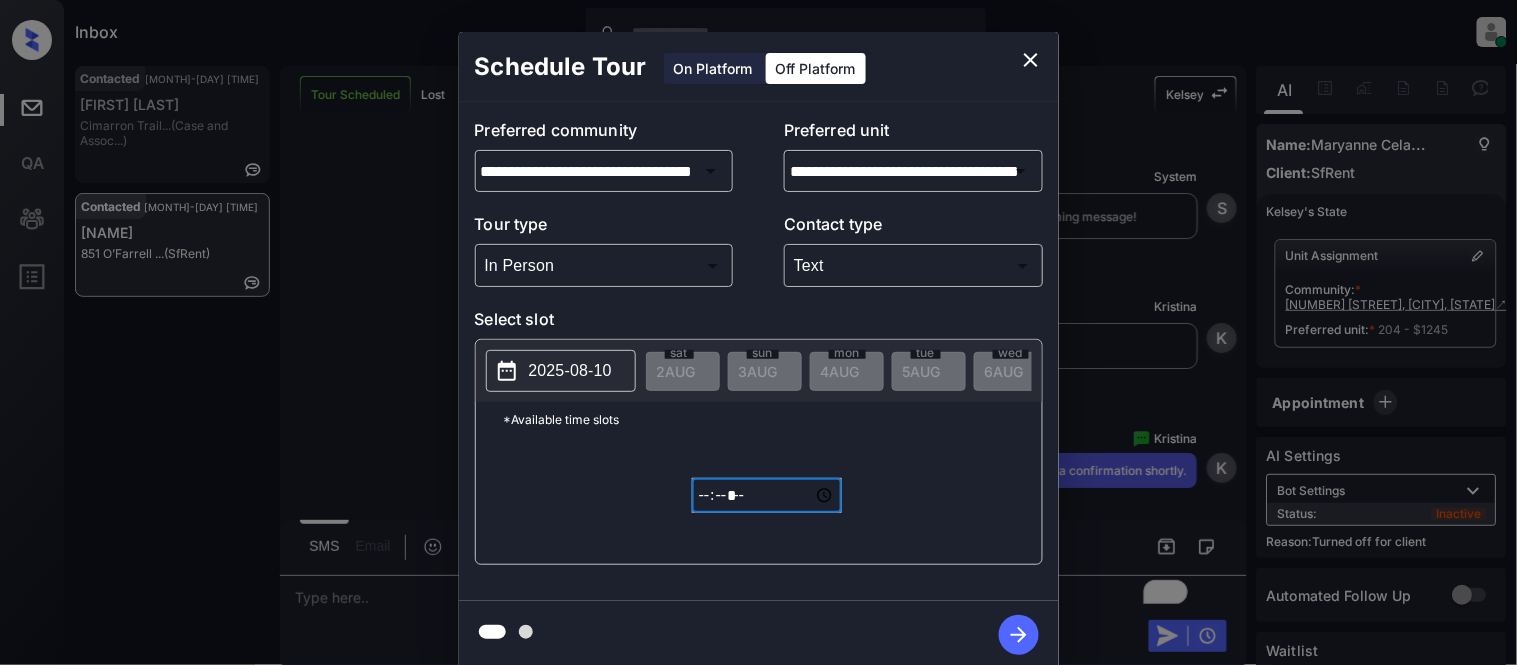 type on "**********" 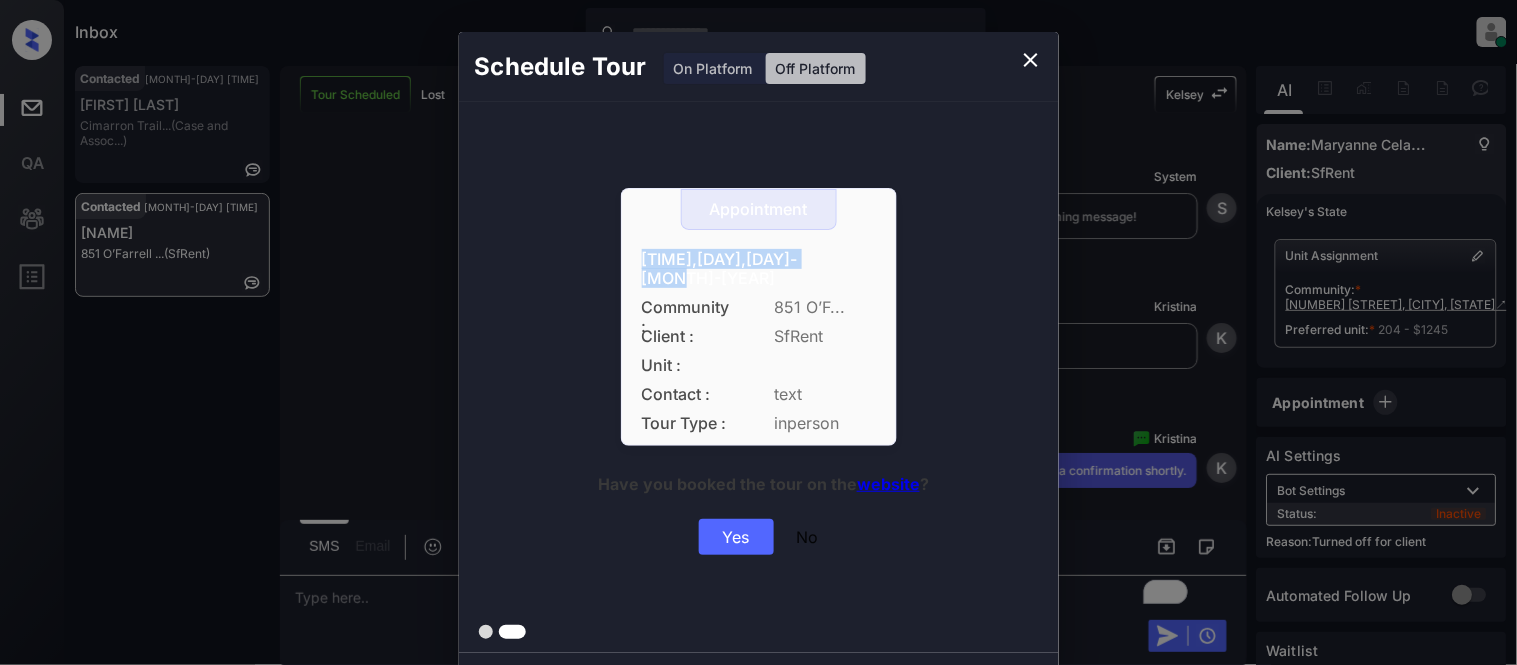 drag, startPoint x: 621, startPoint y: 237, endPoint x: 906, endPoint y: 237, distance: 285 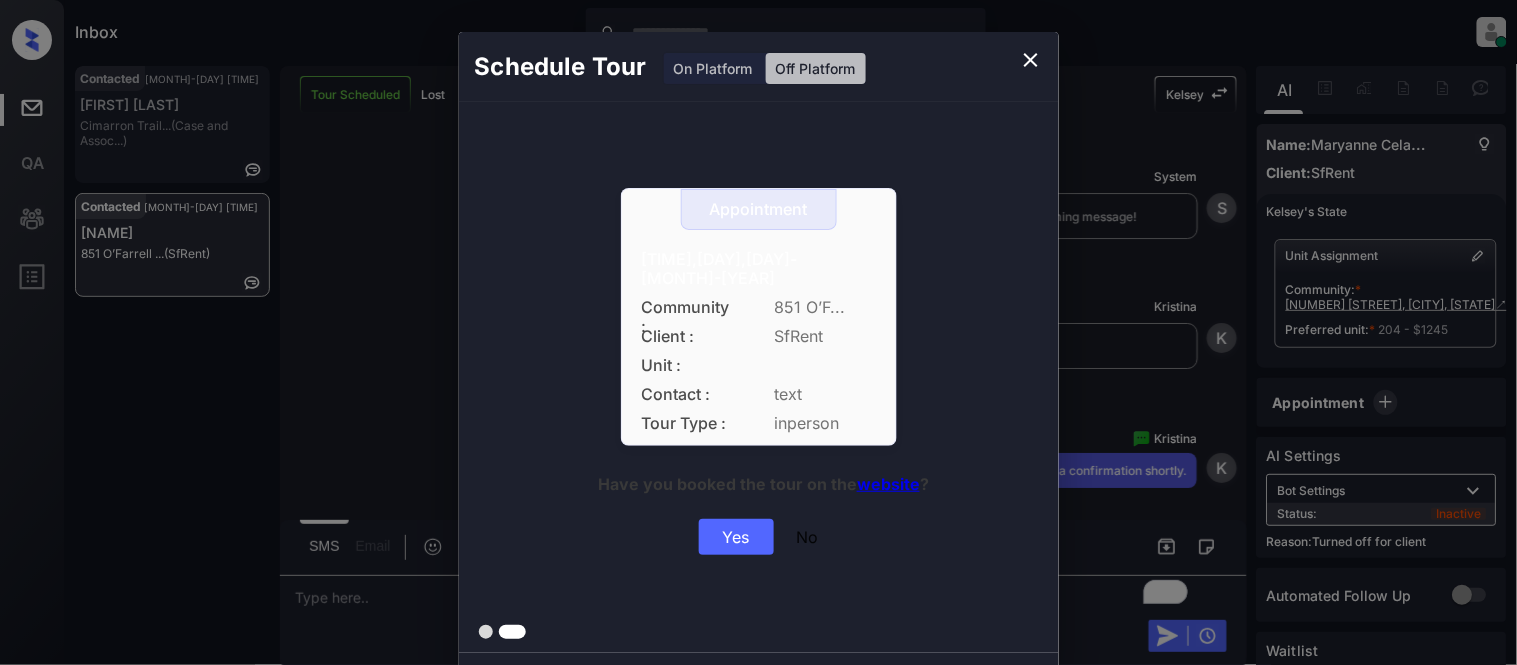 click on "Yes" at bounding box center [736, 537] 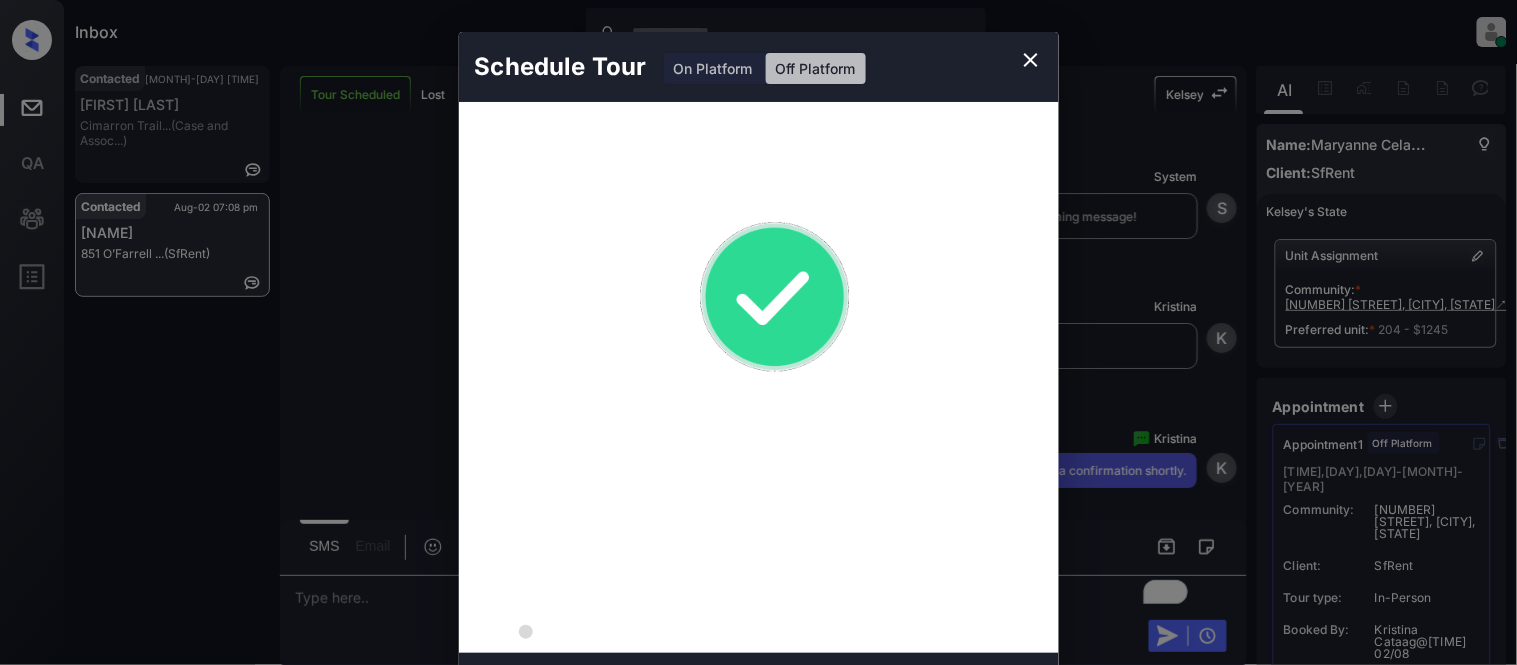 click 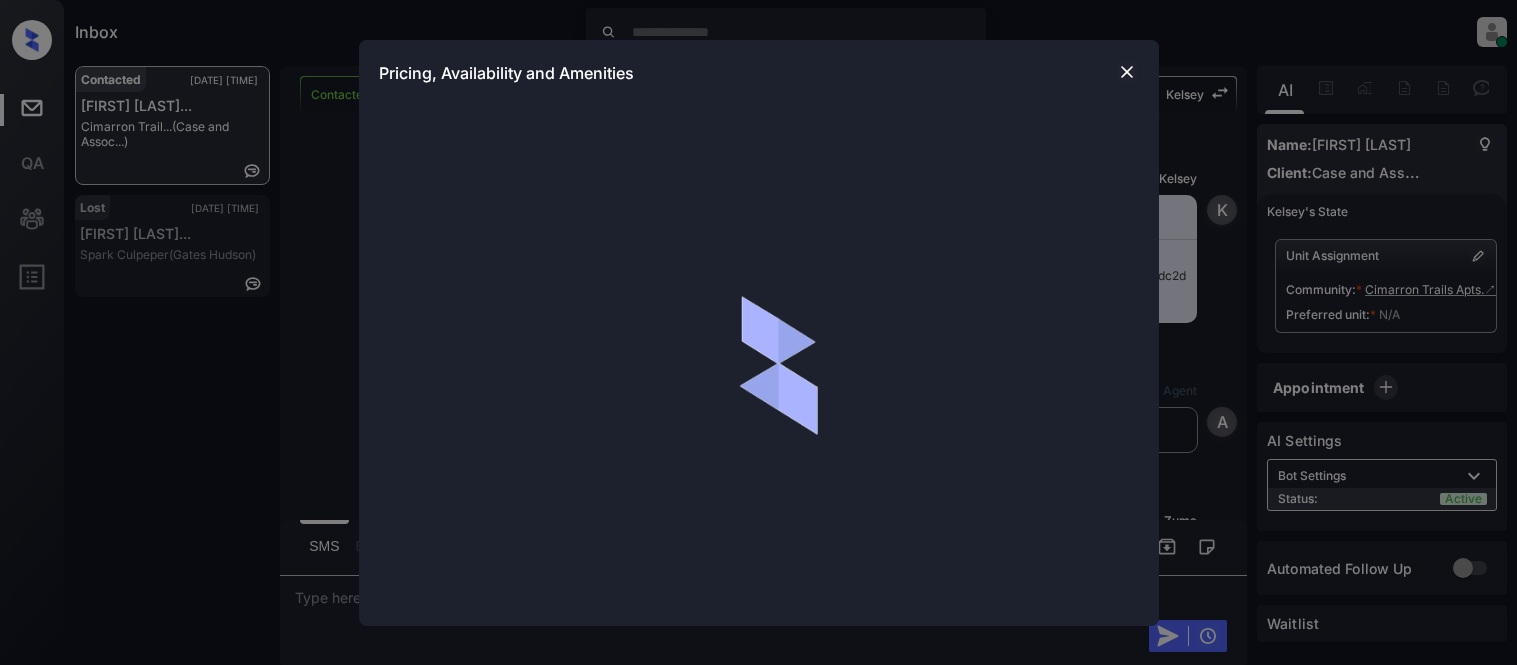 scroll, scrollTop: 0, scrollLeft: 0, axis: both 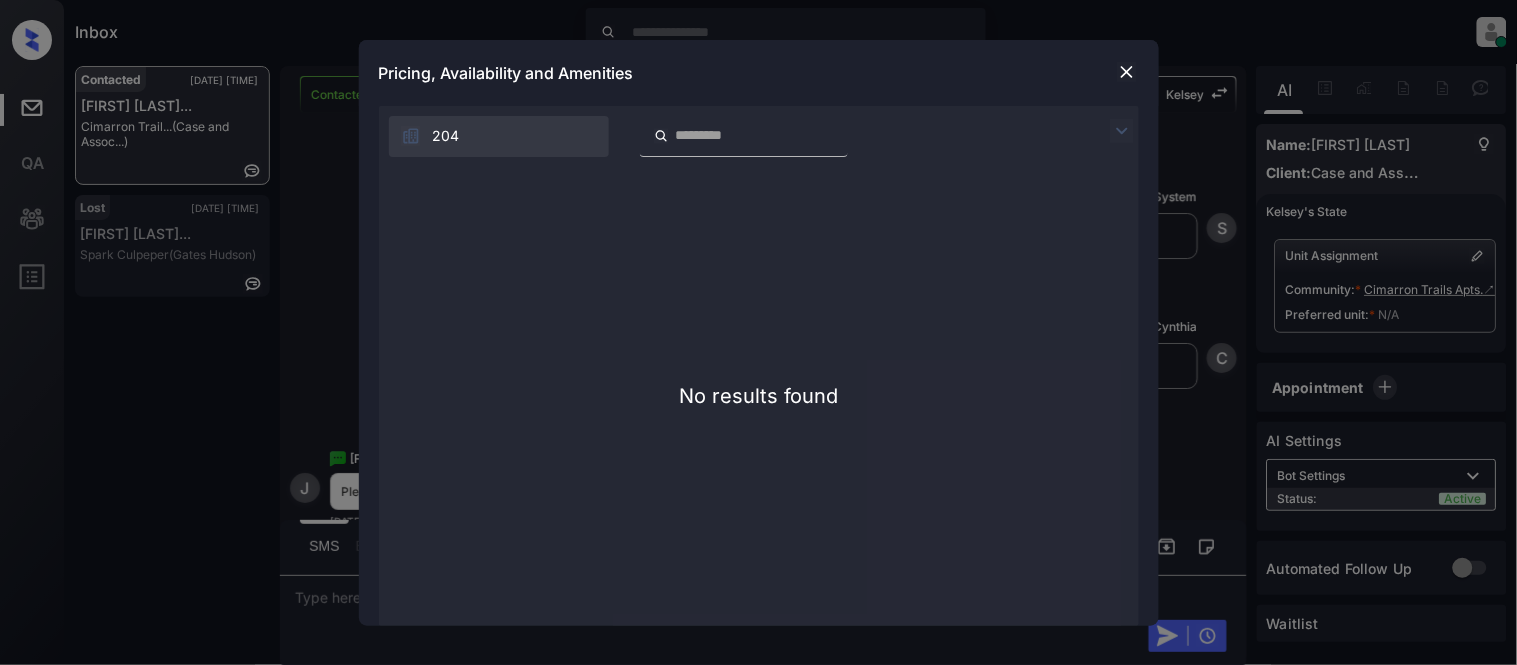 click at bounding box center [1122, 131] 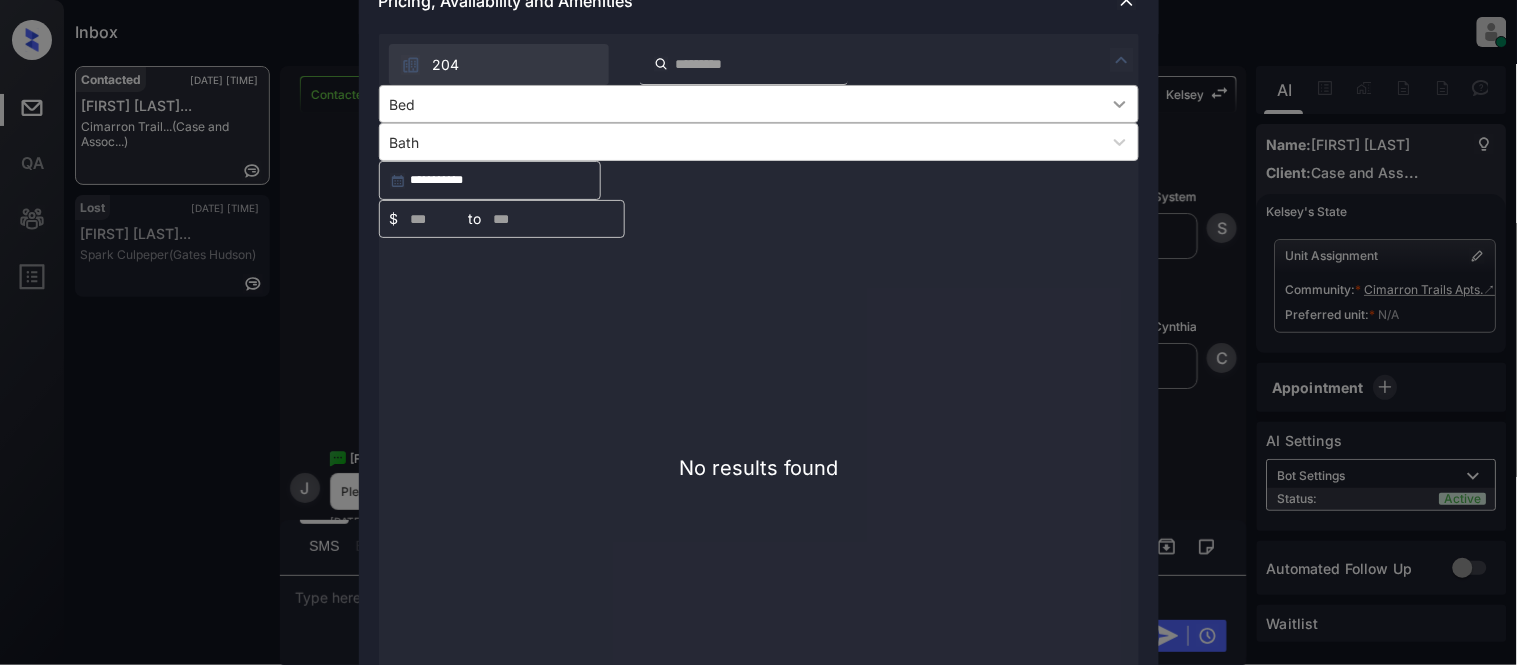 click at bounding box center [1120, 104] 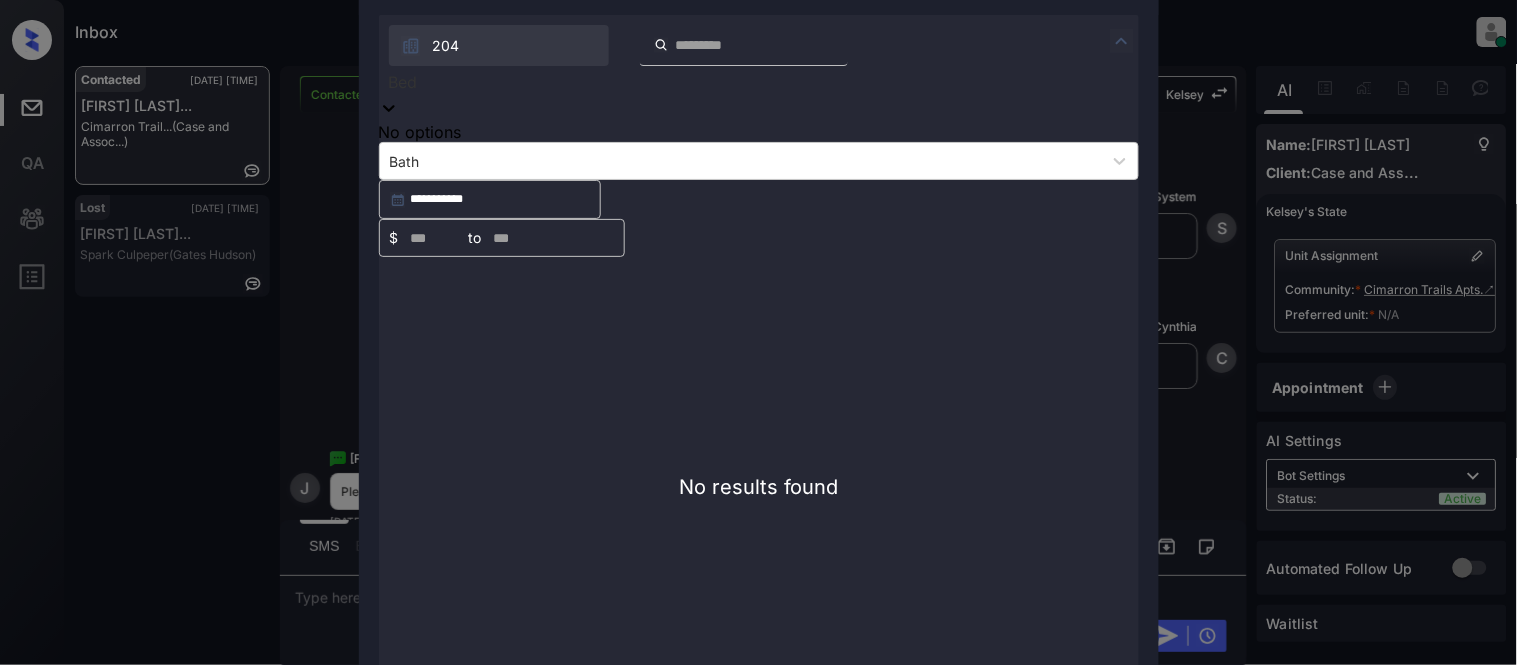 click at bounding box center (1127, -19) 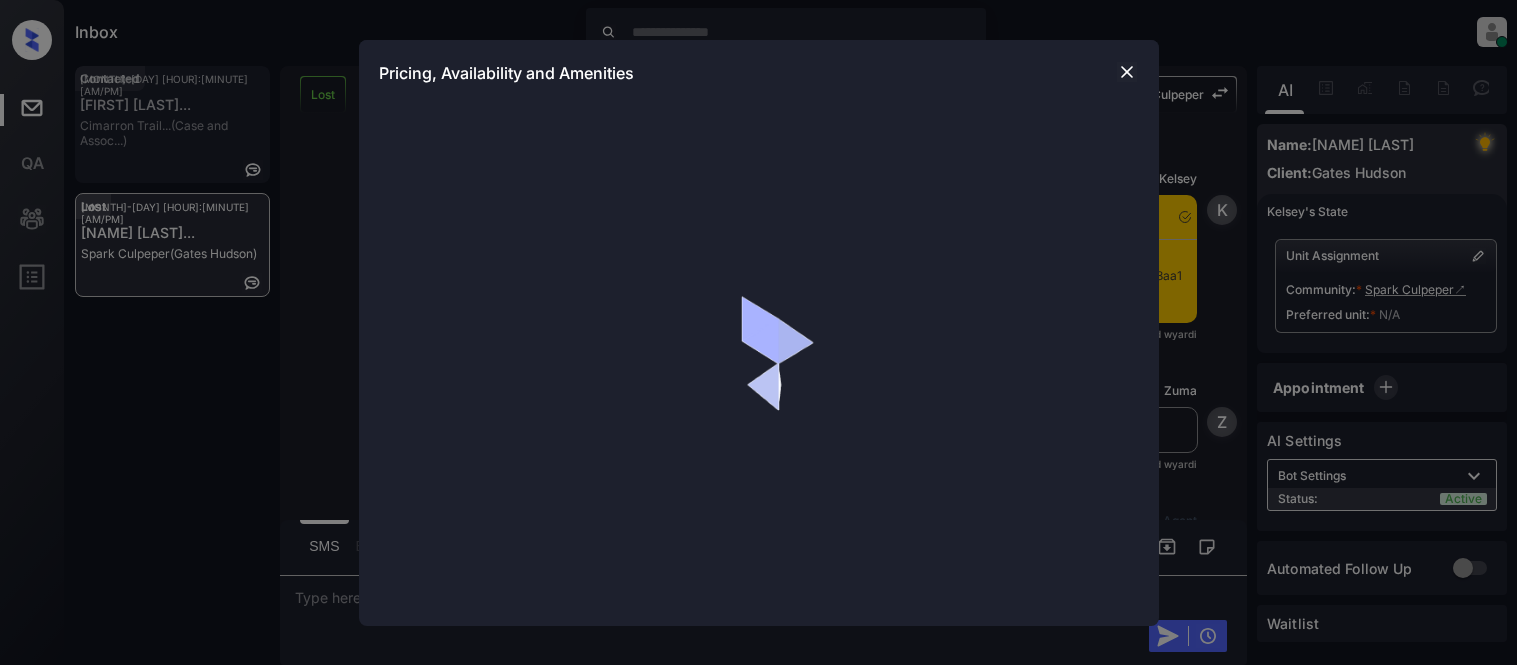 scroll, scrollTop: 0, scrollLeft: 0, axis: both 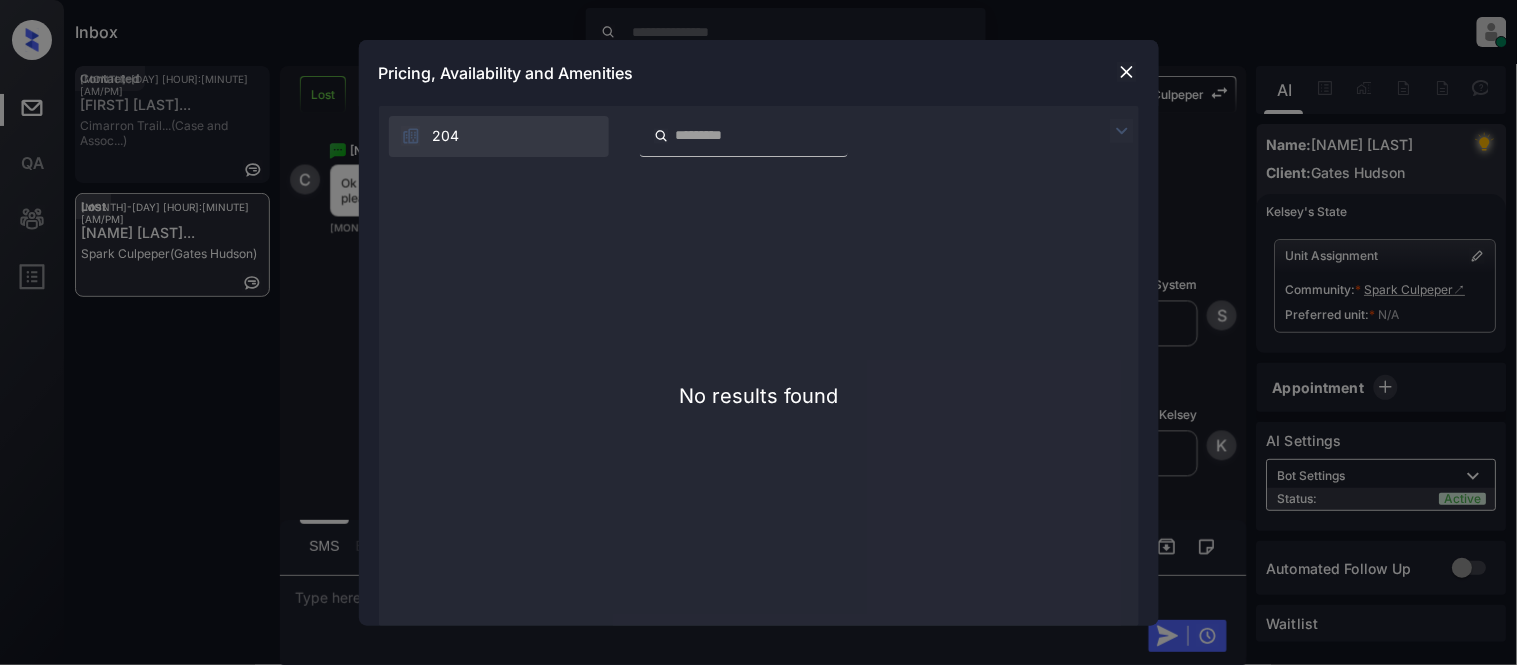 click at bounding box center [1127, 72] 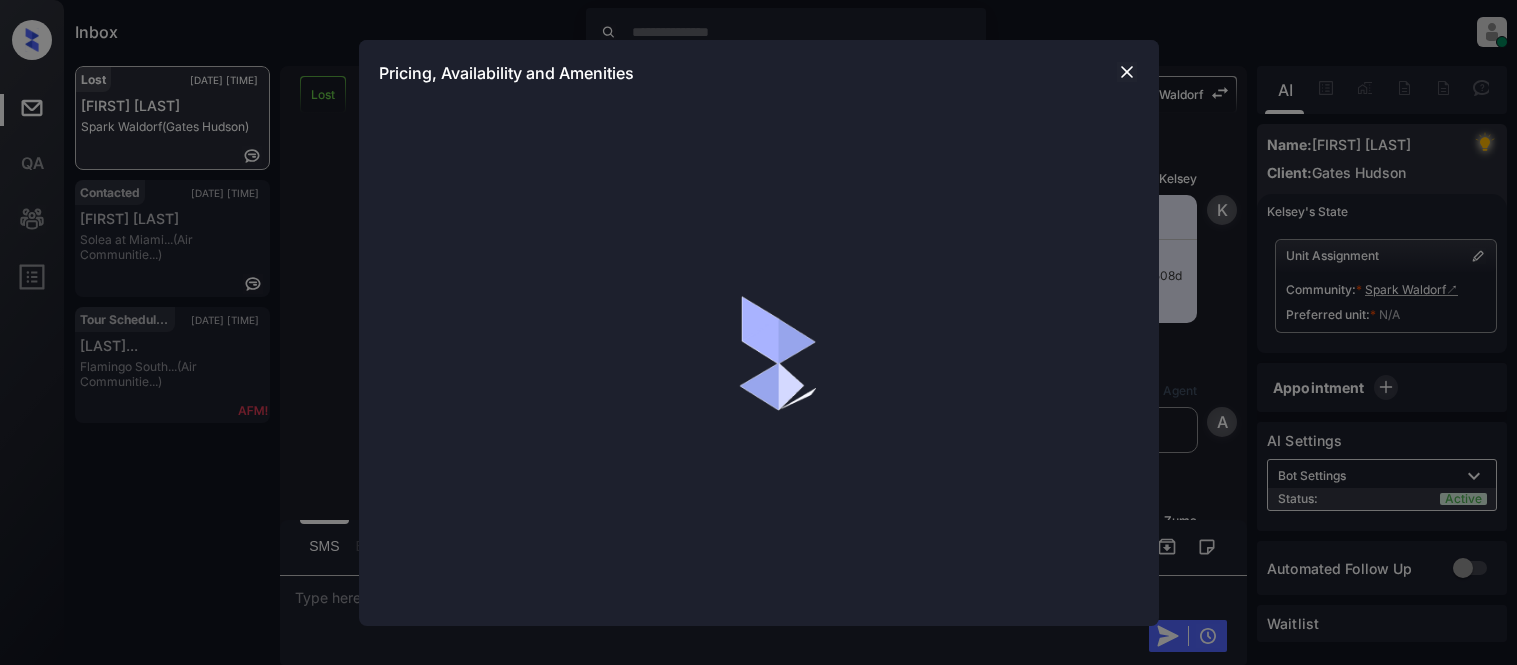 scroll, scrollTop: 0, scrollLeft: 0, axis: both 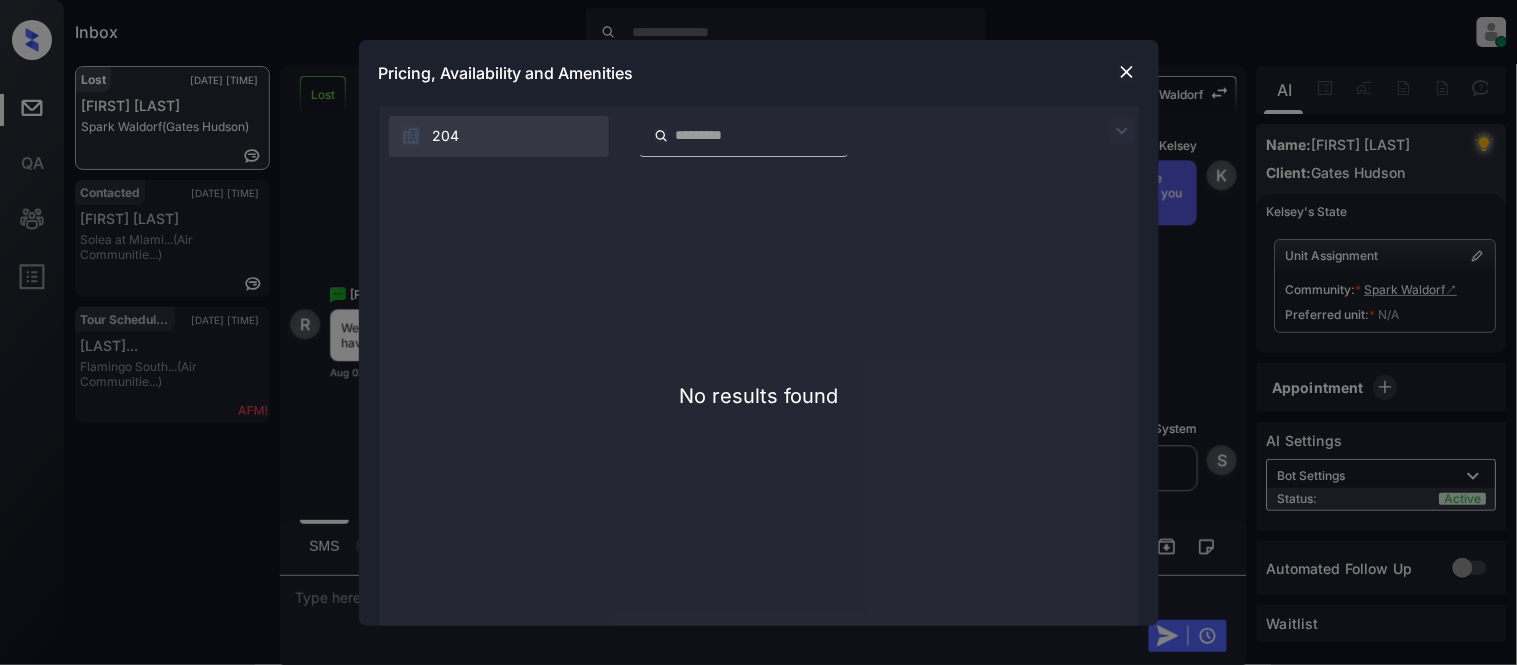 click at bounding box center (1127, 72) 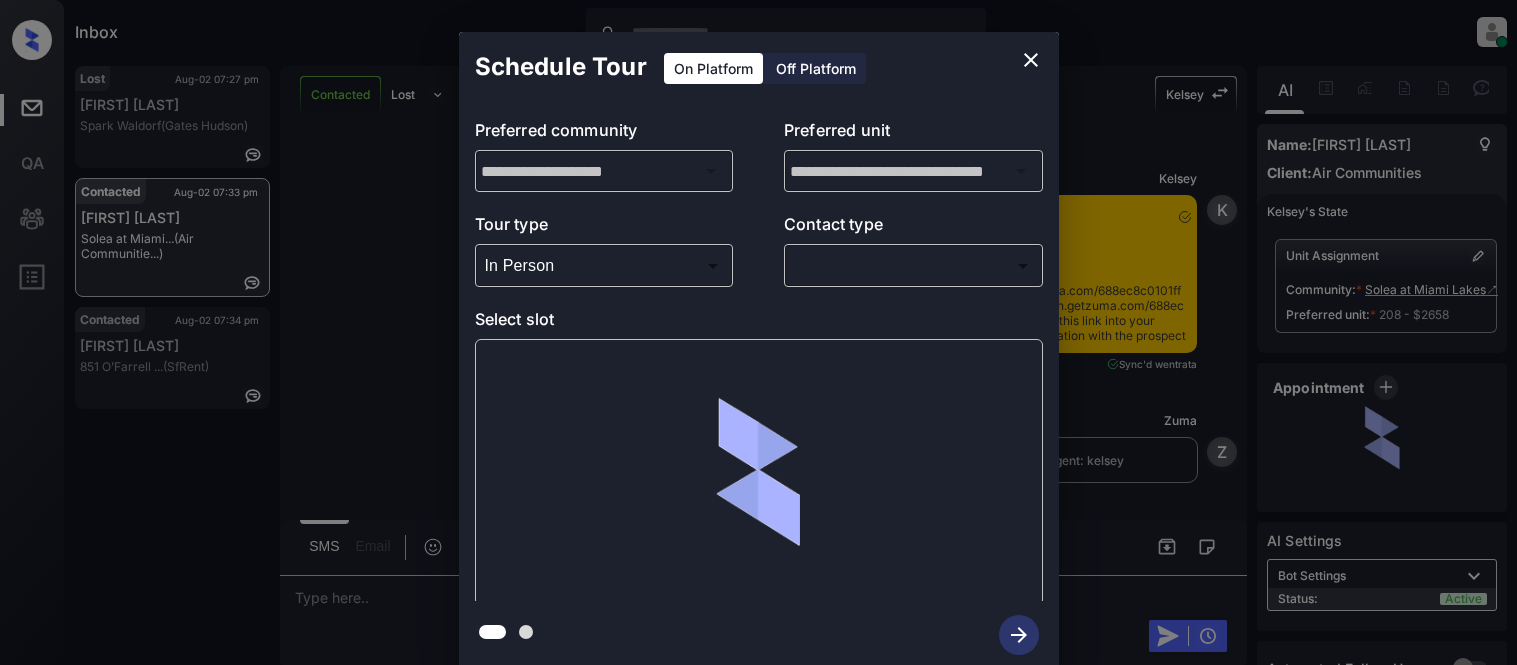 click on "Inbox Kristina Cataag Online Set yourself   offline Set yourself   on break Profile Switch to  light  mode Sign out Lost Aug-02 07:27 pm   Robert Clyburn Spark Waldorf  (Gates Hudson) Contacted Aug-02 07:33 pm   Maria Garcia Solea at Miami...  (Air Communitie...) Contacted Aug-02 07:34 pm   Elias Hensman 851 O’Farrell ...  (SfRent) Contacted Lost Lead Sentiment: Angry Upon sliding the acknowledgement:  Lead will move to lost stage. * ​ SMS and call option will be set to opt out. AFM will be turned off for the lead. Kelsey New Message Kelsey Notes Note: <a href="https://conversation.getzuma.com/688ec8c0101ffbc5731dc148">https://conversation.getzuma.com/688ec8c0101ffbc5731dc148</a> - Paste this link into your browser to view Kelsey’s conversation with the prospect Aug 02, 2025 07:26 pm  Sync'd w  entrata K New Message Zuma Lead transferred to leasing agent: kelsey Aug 02, 2025 07:26 pm Z New Message Kelsey Aug 02, 2025 07:26 pm K New Message Agent Lead created via ilsWebhook in Inbound stage. A Agent A A" at bounding box center (758, 332) 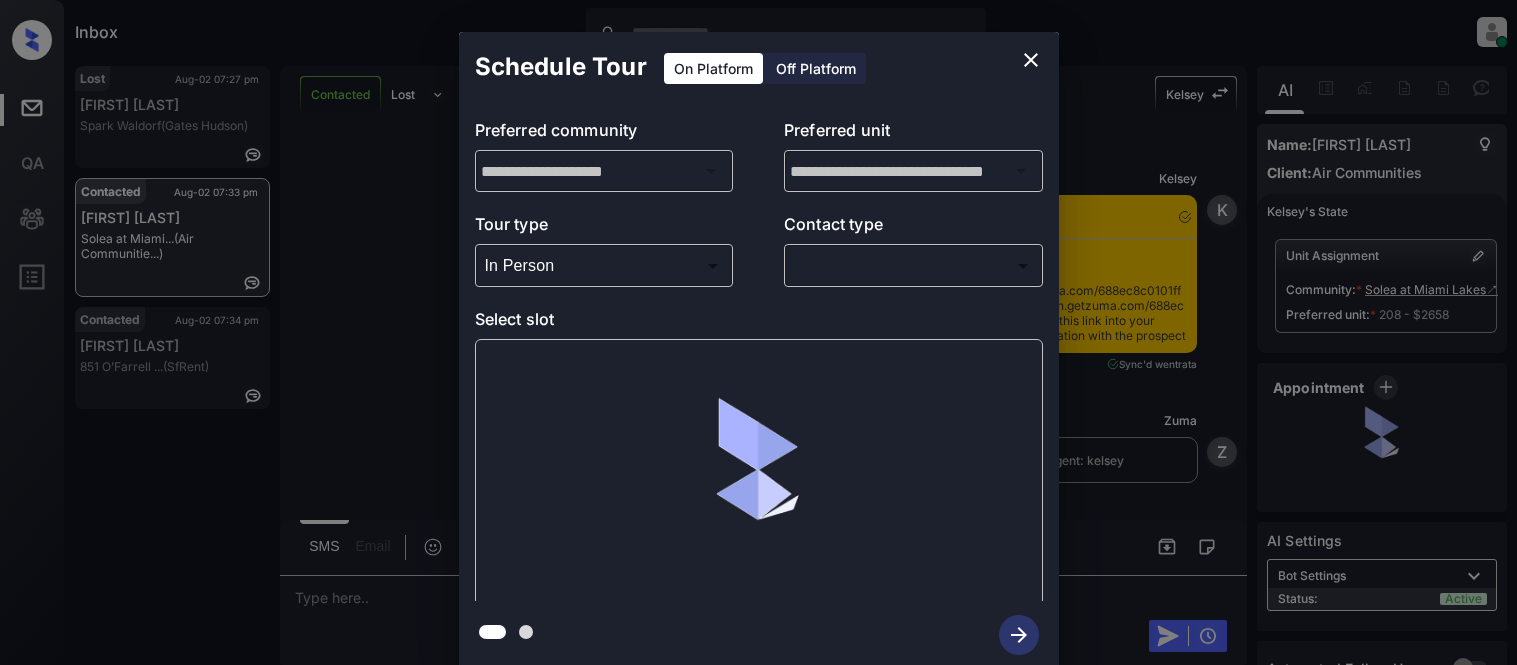 scroll, scrollTop: 0, scrollLeft: 0, axis: both 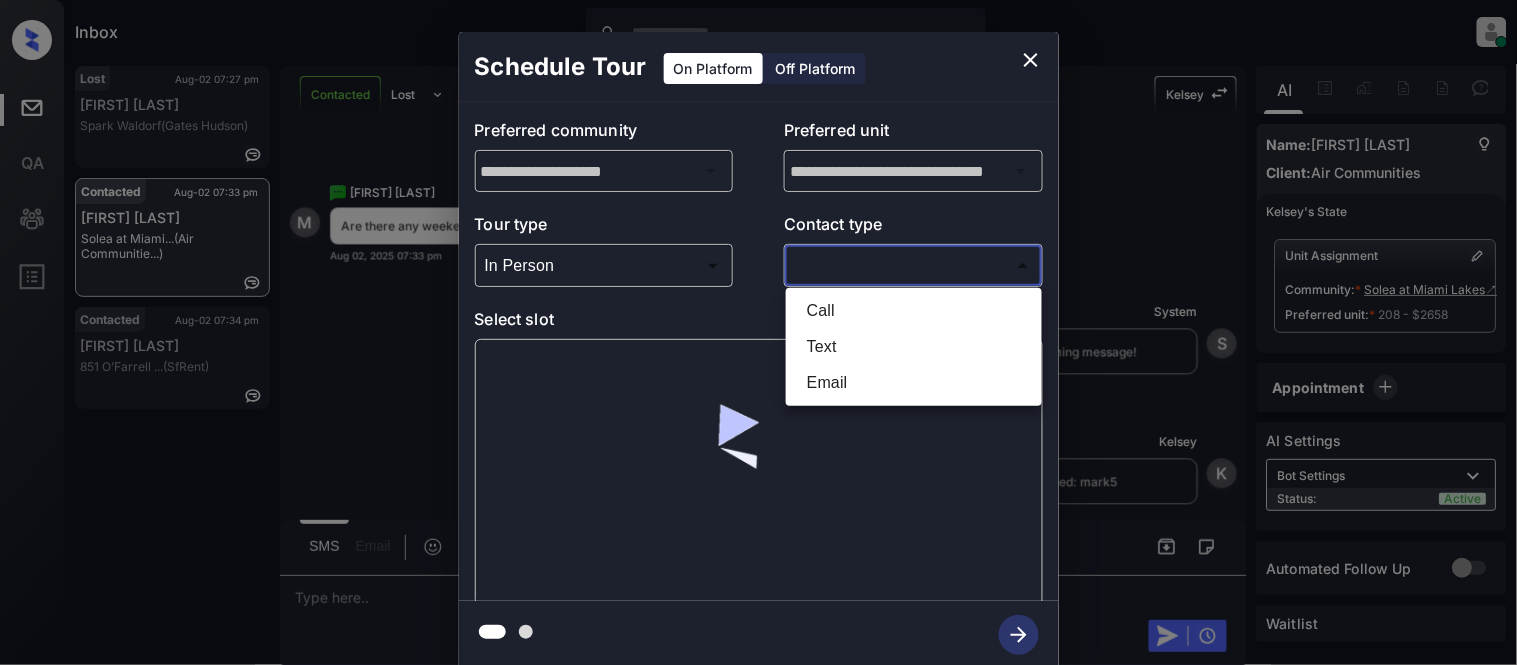 click on "Text" at bounding box center [914, 347] 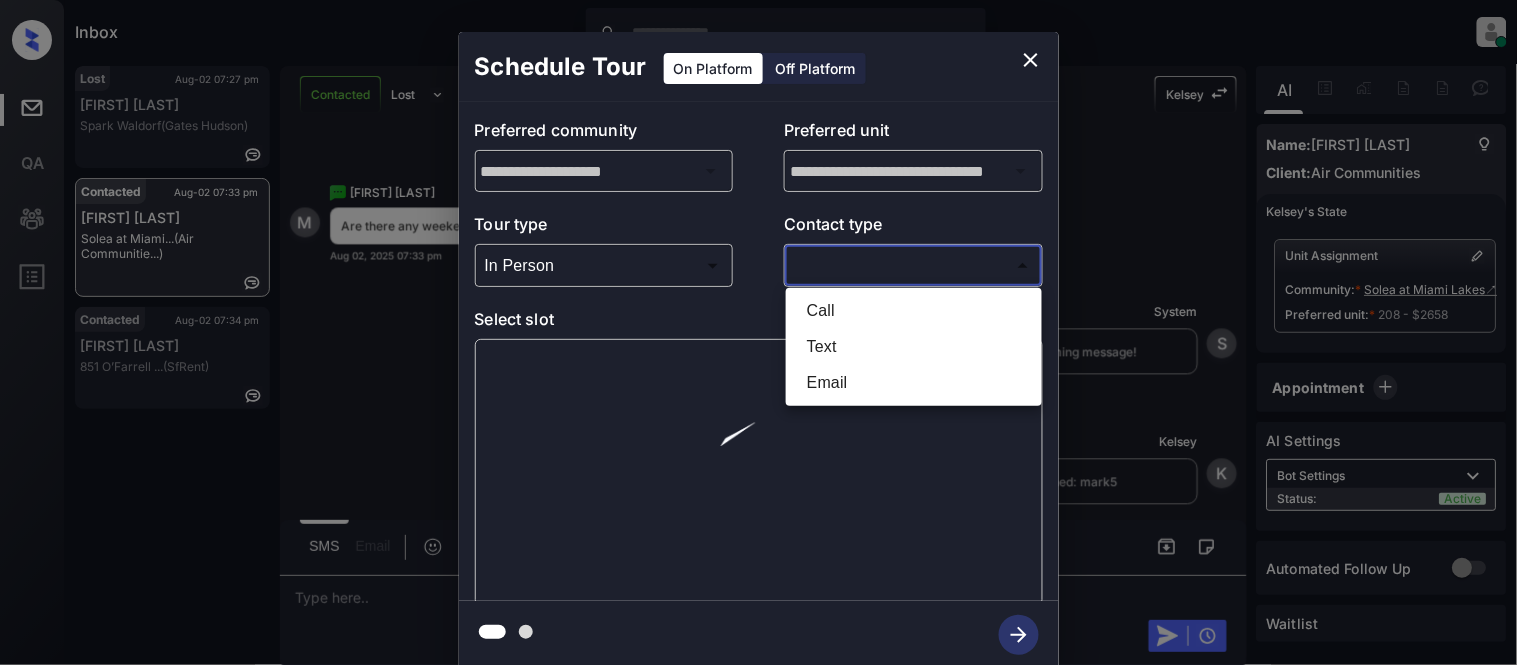type on "****" 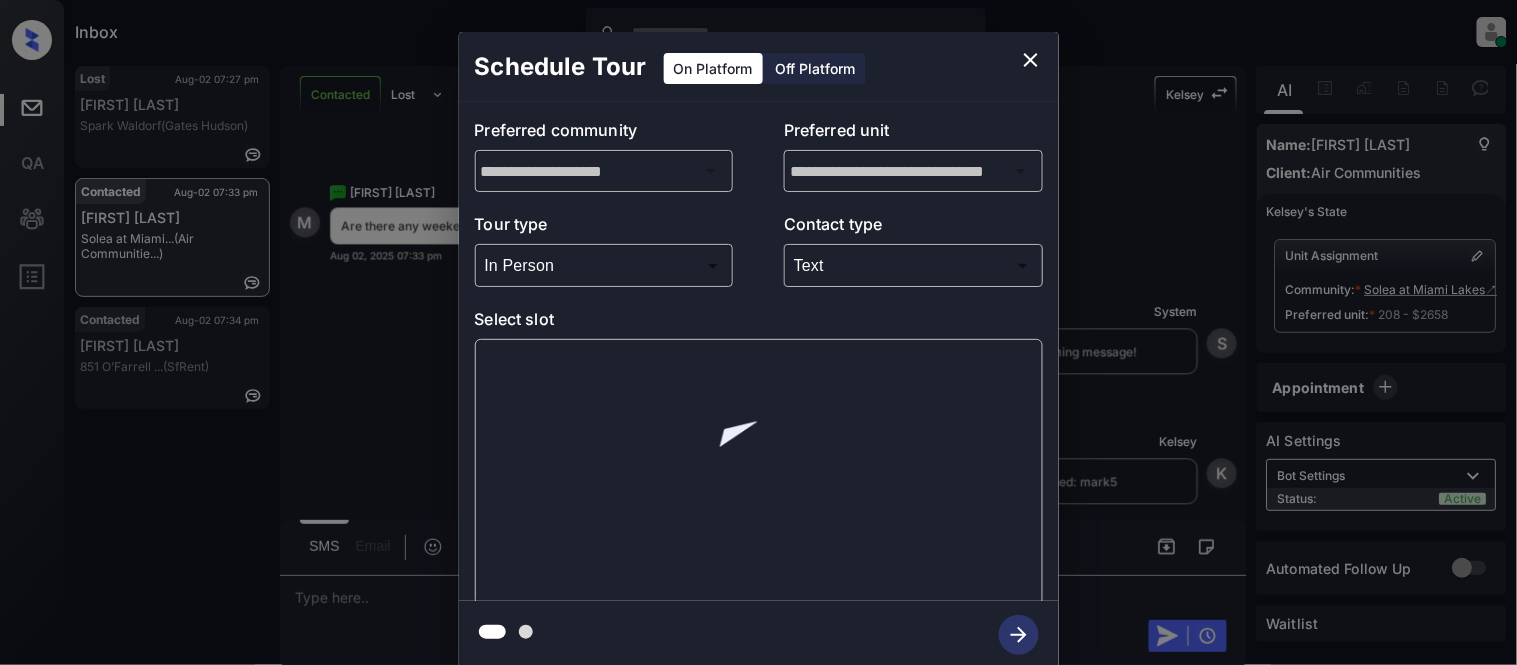 click at bounding box center (759, 472) 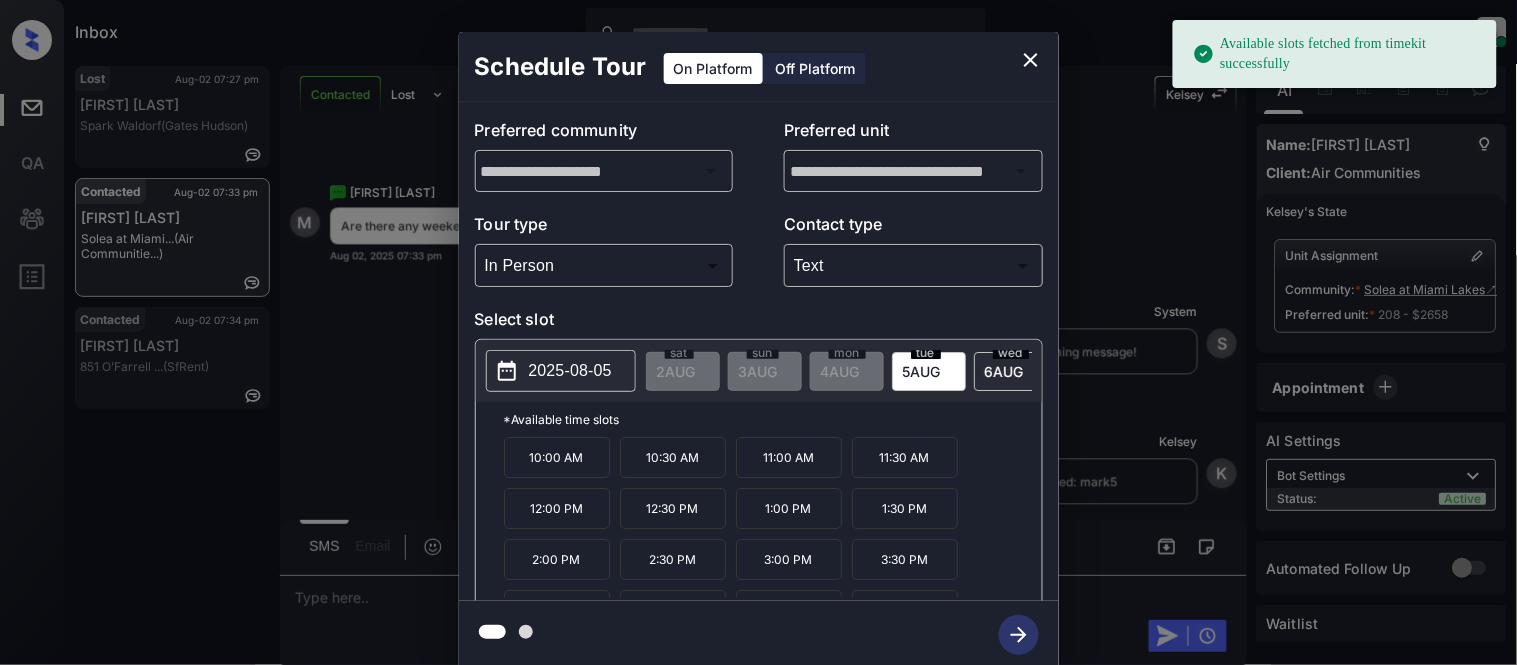 scroll, scrollTop: 85, scrollLeft: 0, axis: vertical 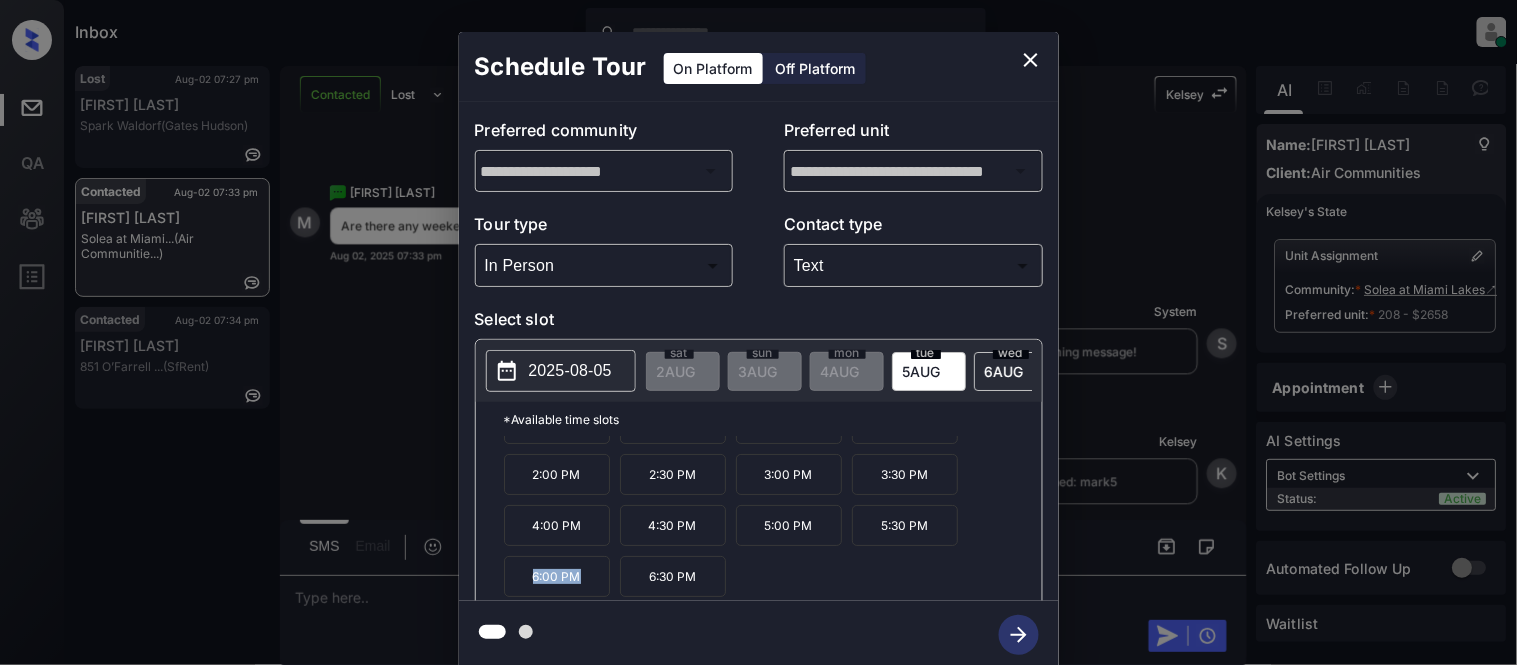 drag, startPoint x: 521, startPoint y: 585, endPoint x: 580, endPoint y: 590, distance: 59.211487 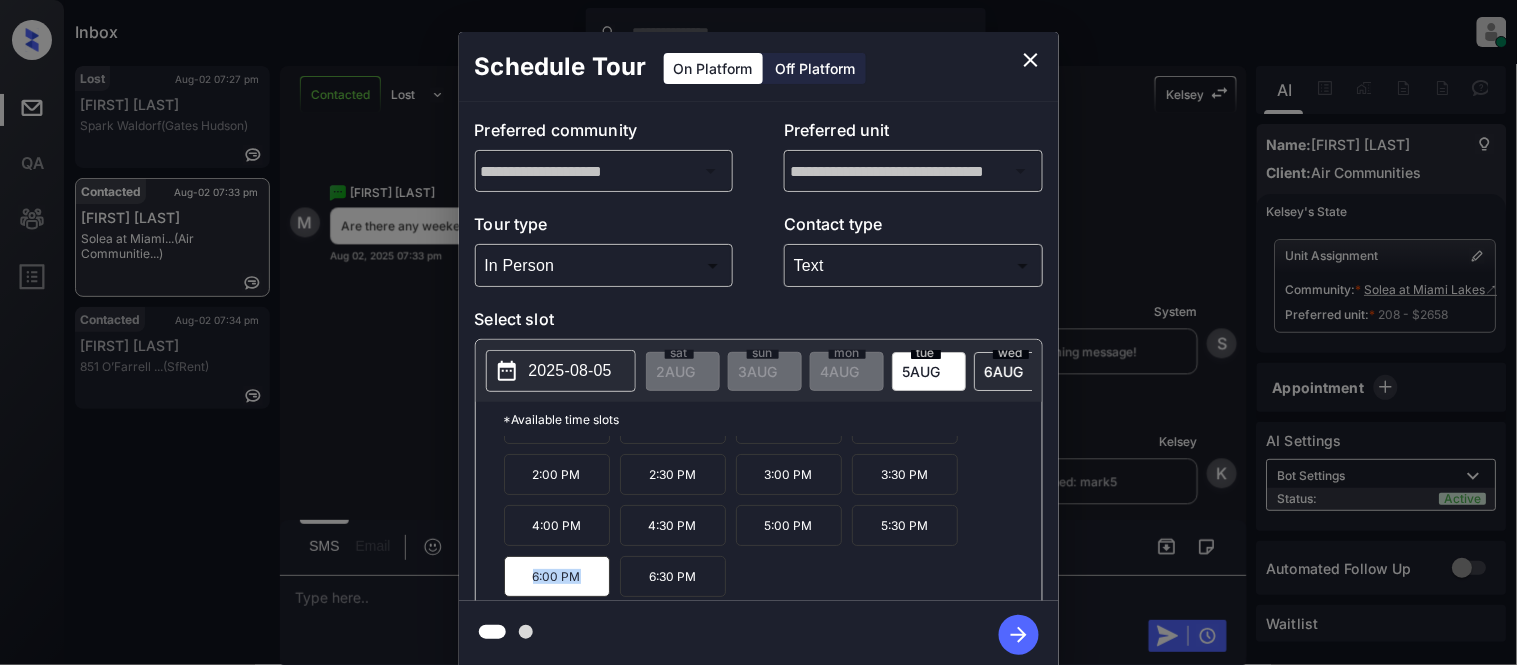 copy on "6:00 PM" 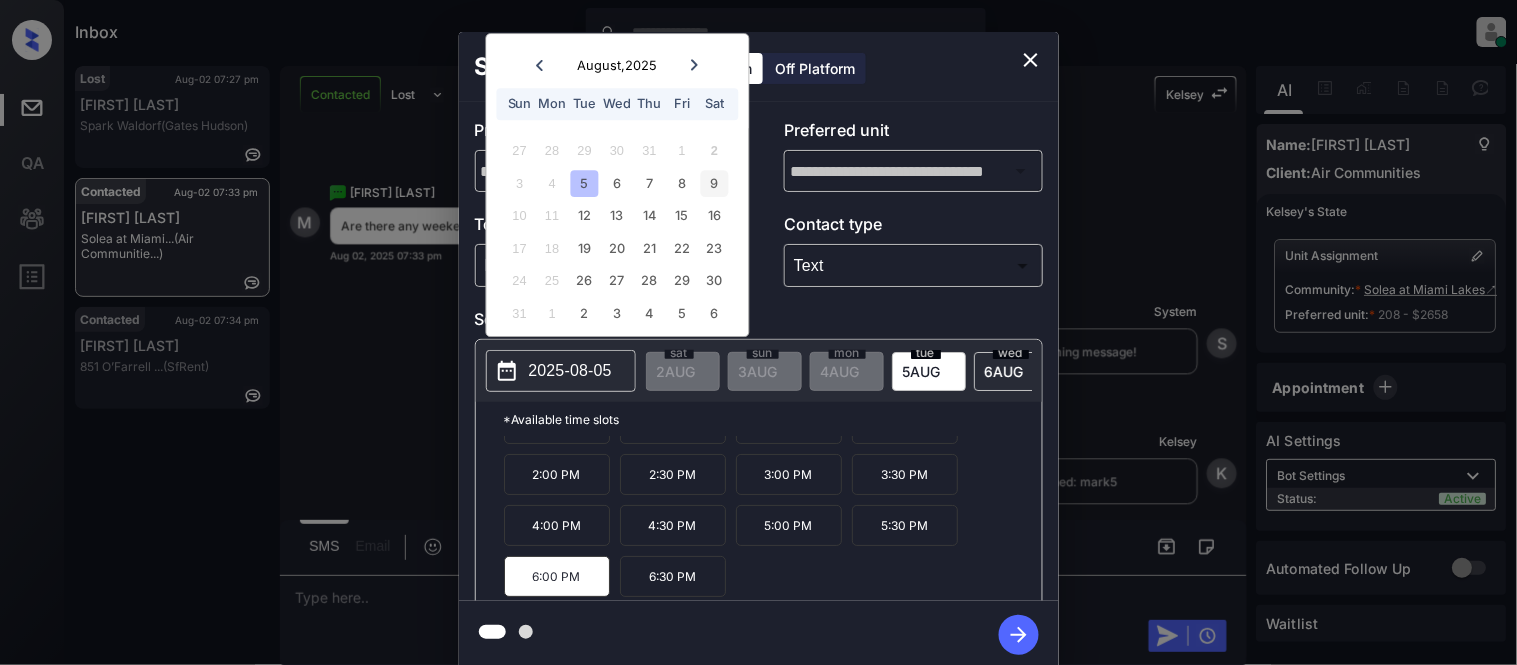 click on "9" at bounding box center (714, 183) 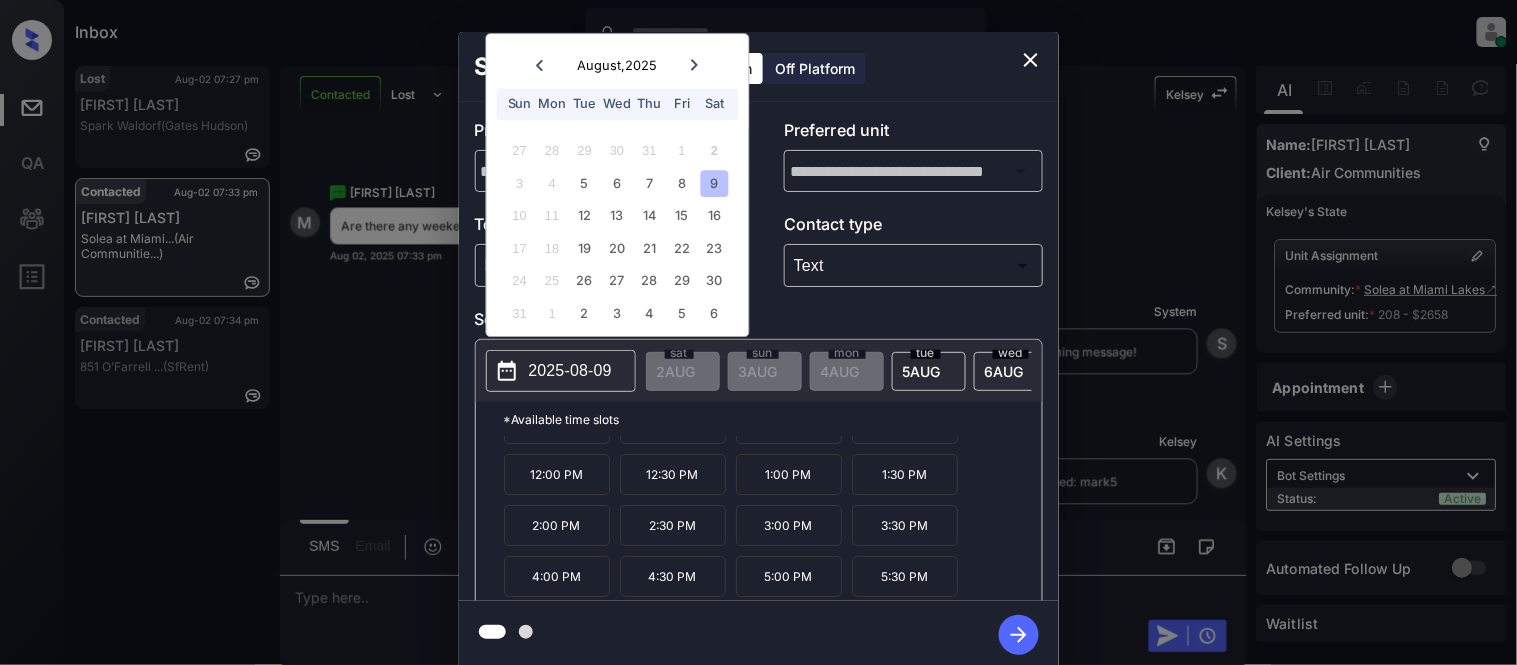 scroll, scrollTop: 34, scrollLeft: 0, axis: vertical 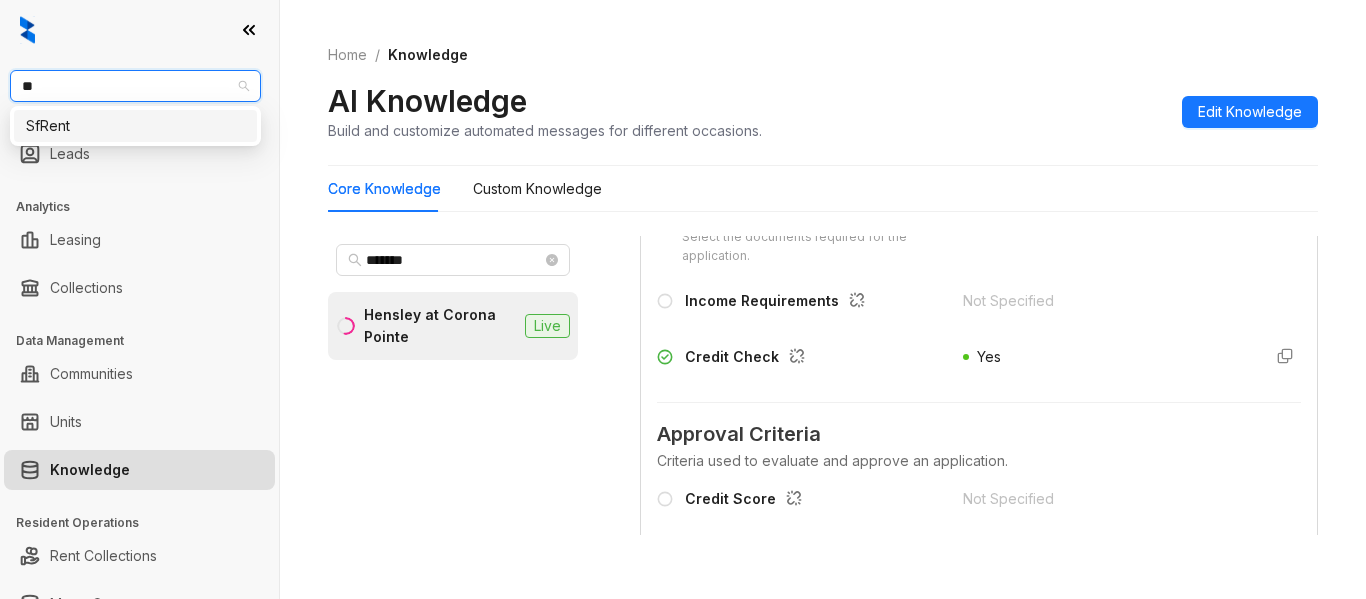 click on "SfRent" at bounding box center [135, 126] 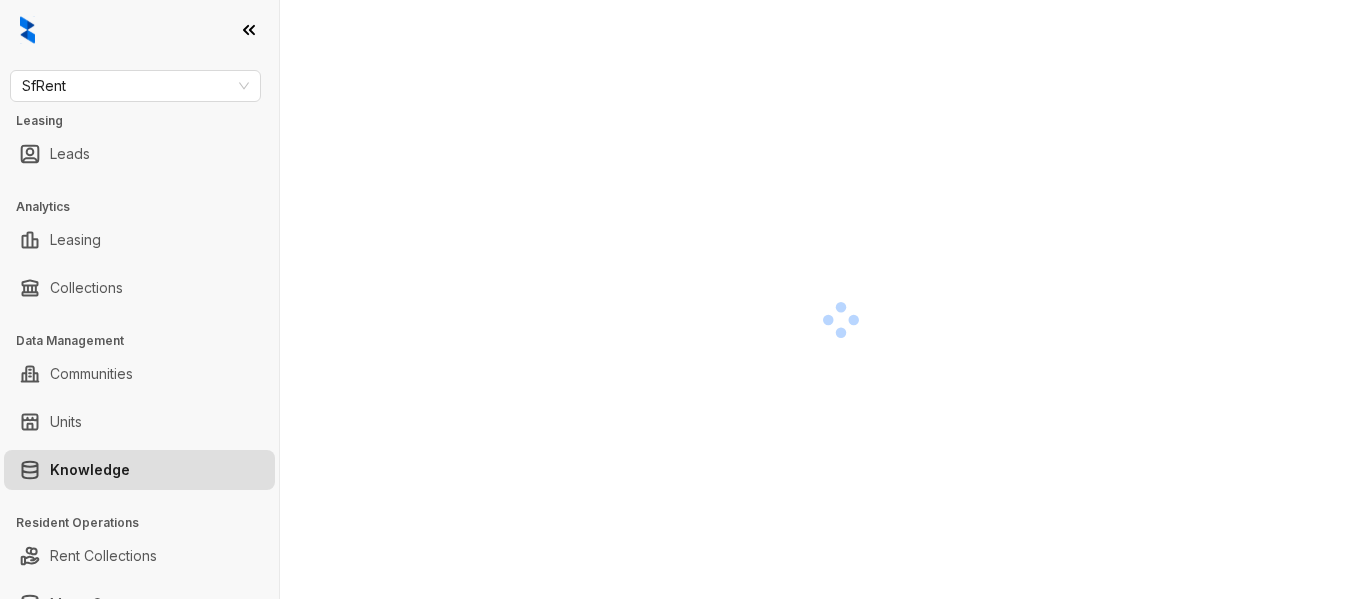 scroll, scrollTop: 0, scrollLeft: 0, axis: both 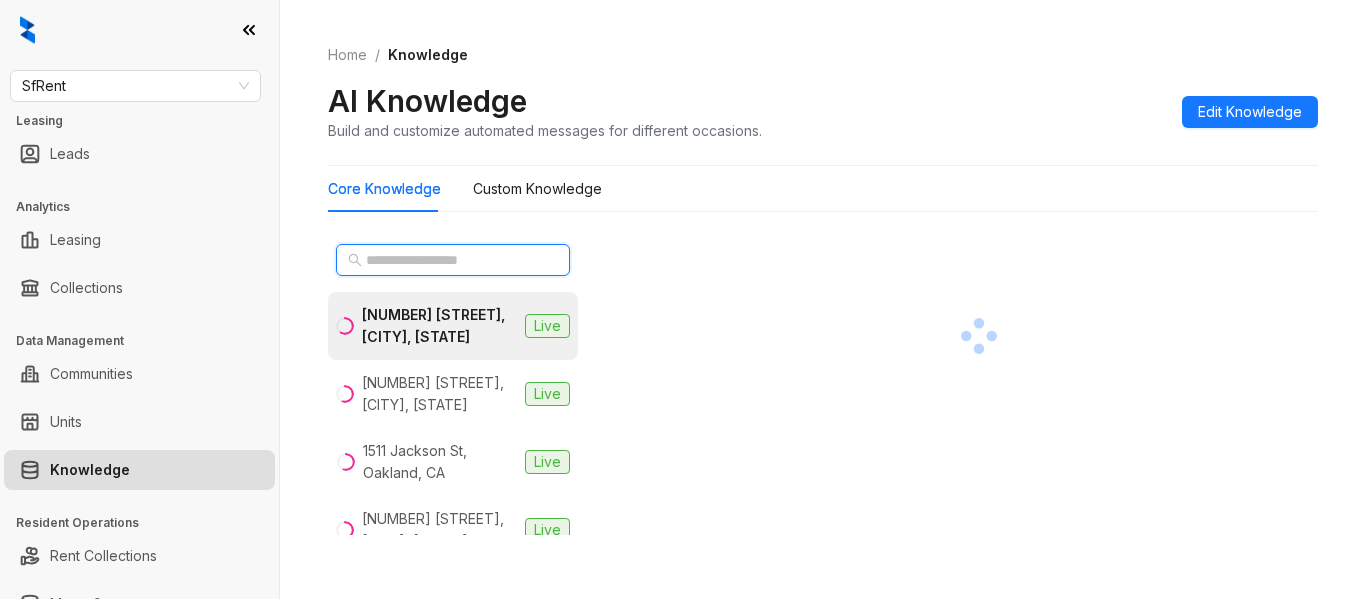click at bounding box center [454, 260] 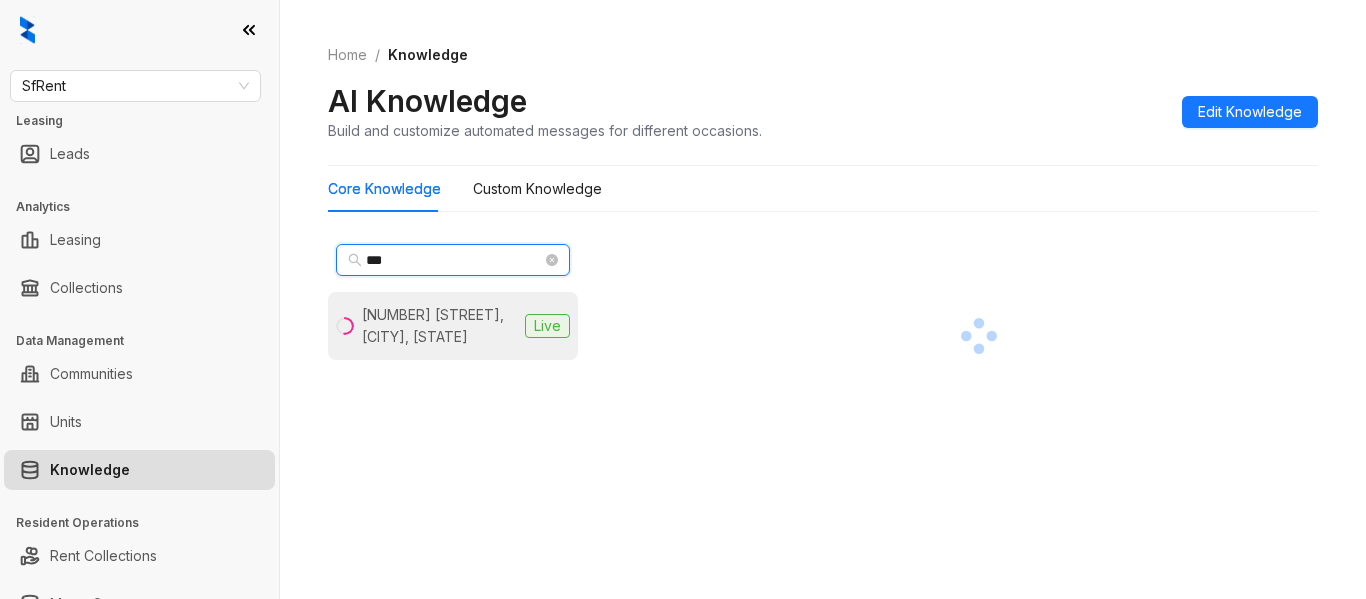 type on "***" 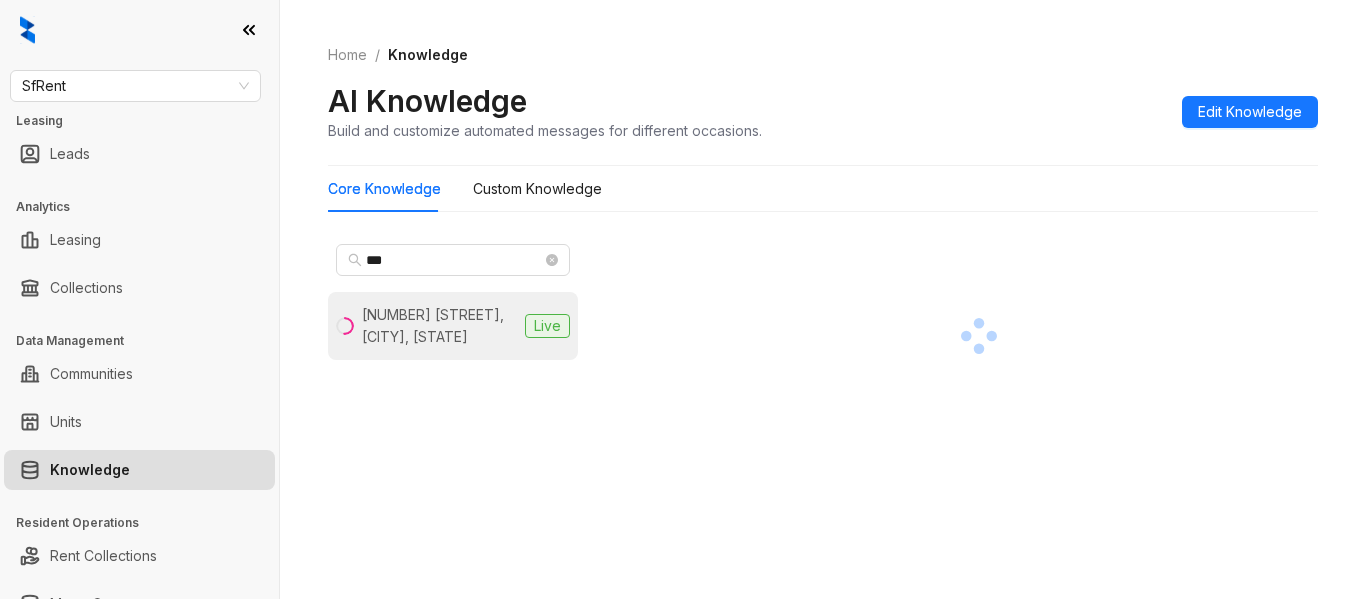 click on "851 O’Farrell St, San Francisco, CA" at bounding box center [439, 326] 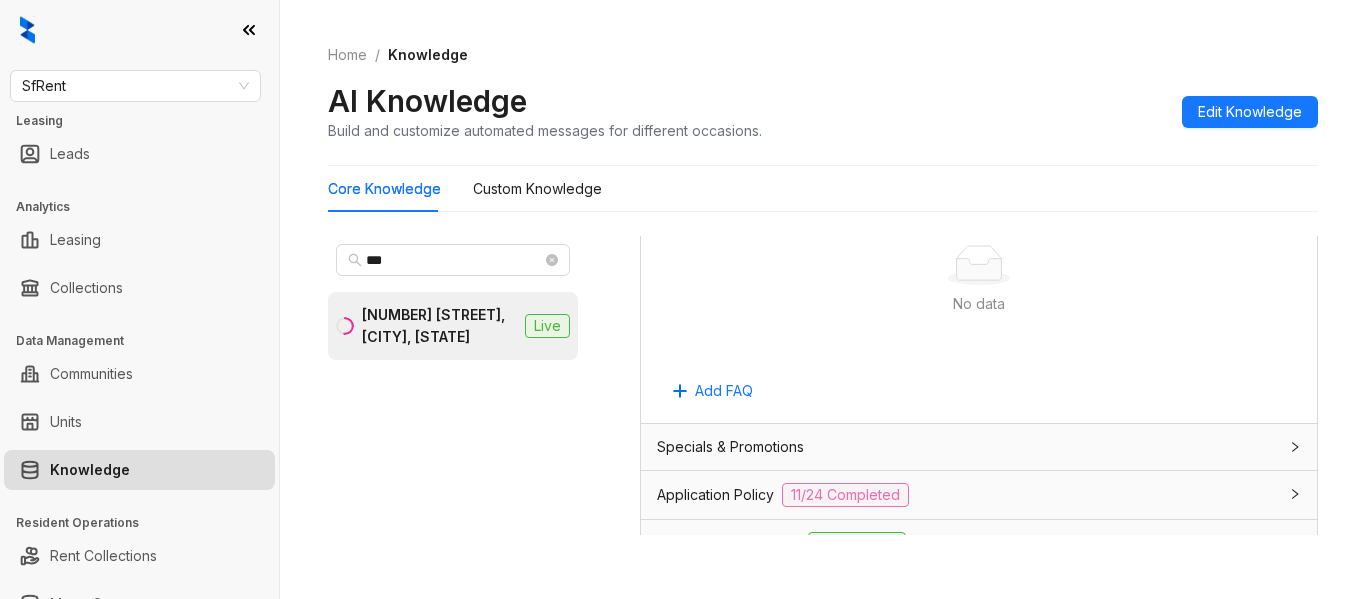 scroll, scrollTop: 1400, scrollLeft: 0, axis: vertical 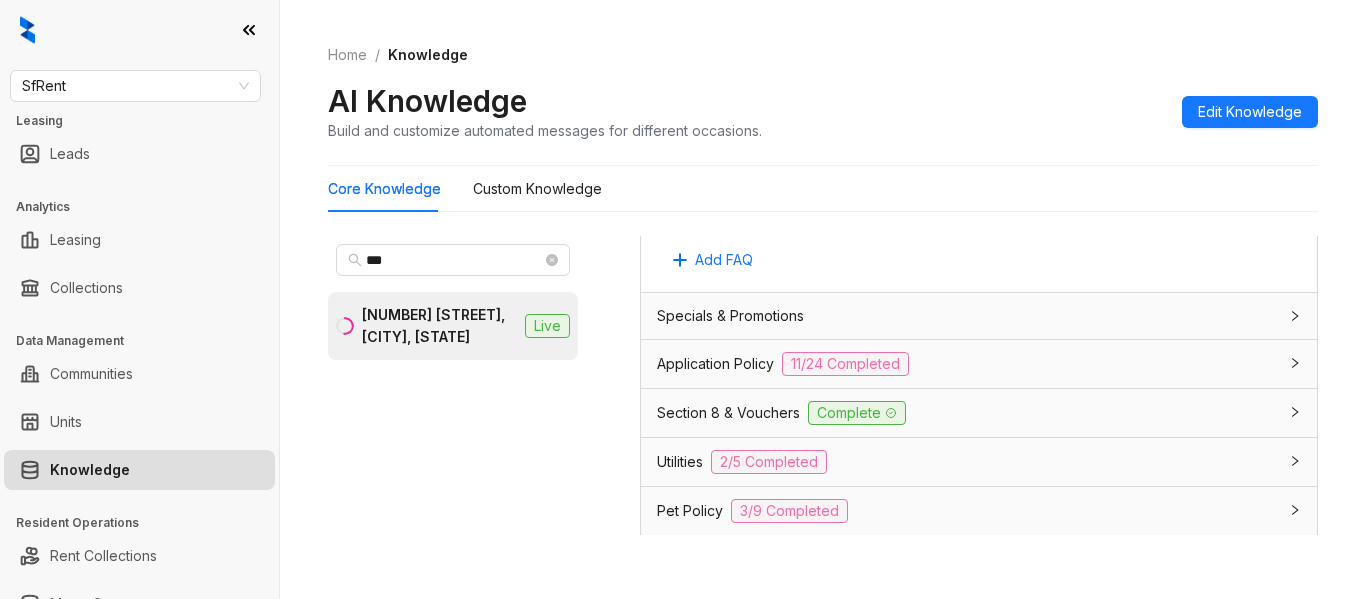 click on "Application Policy" at bounding box center [715, 364] 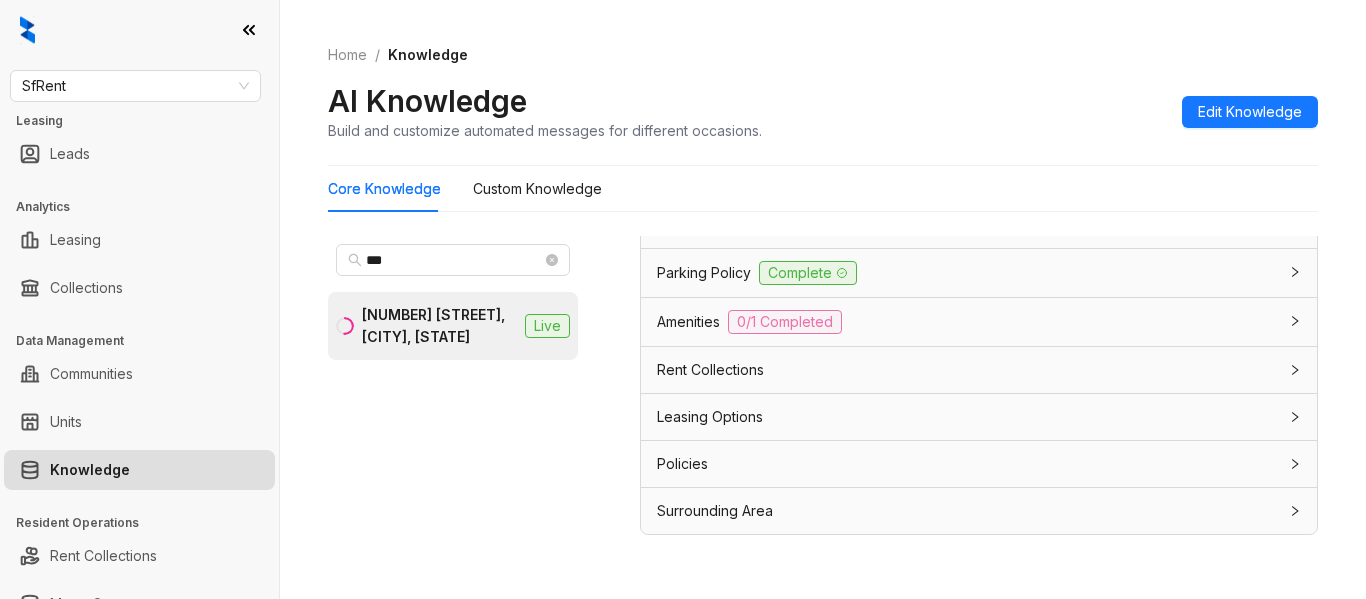scroll, scrollTop: 4368, scrollLeft: 0, axis: vertical 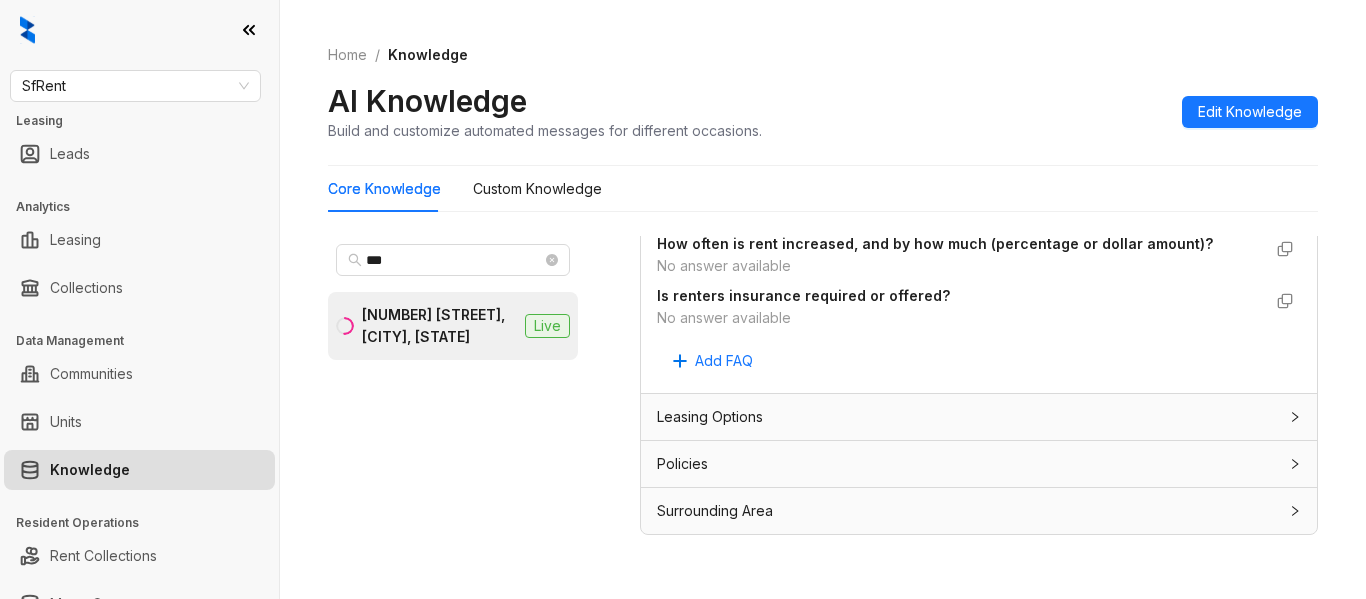 click on "Leasing Options" at bounding box center [710, 417] 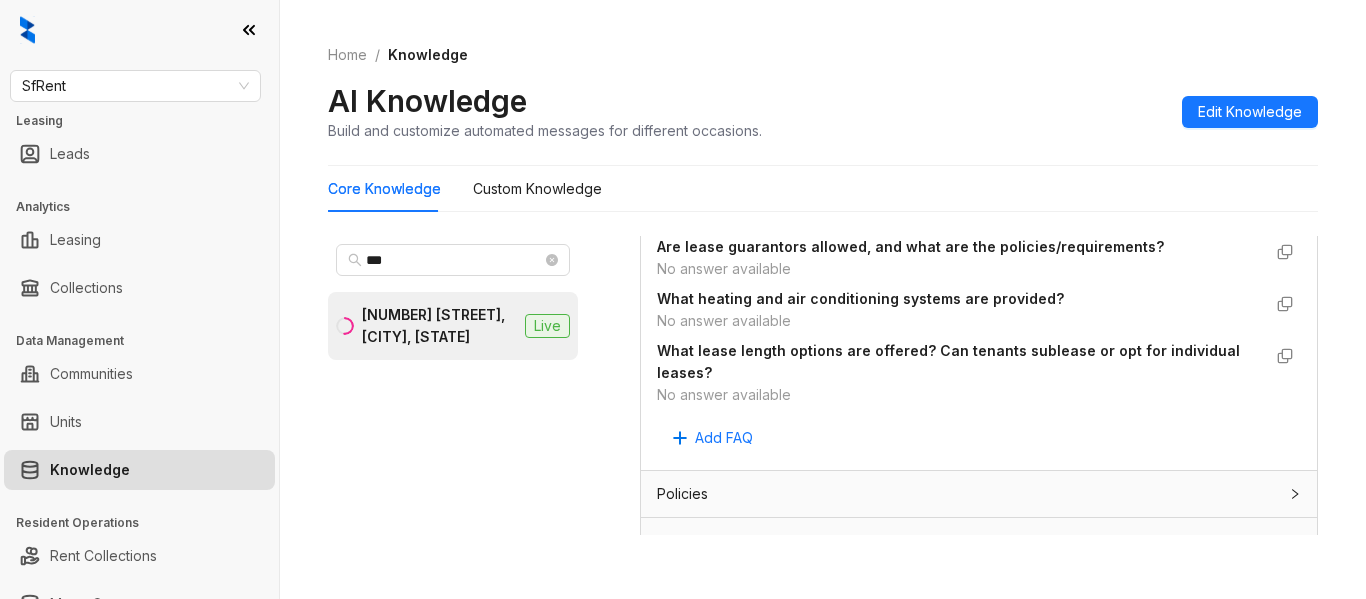 scroll, scrollTop: 5159, scrollLeft: 0, axis: vertical 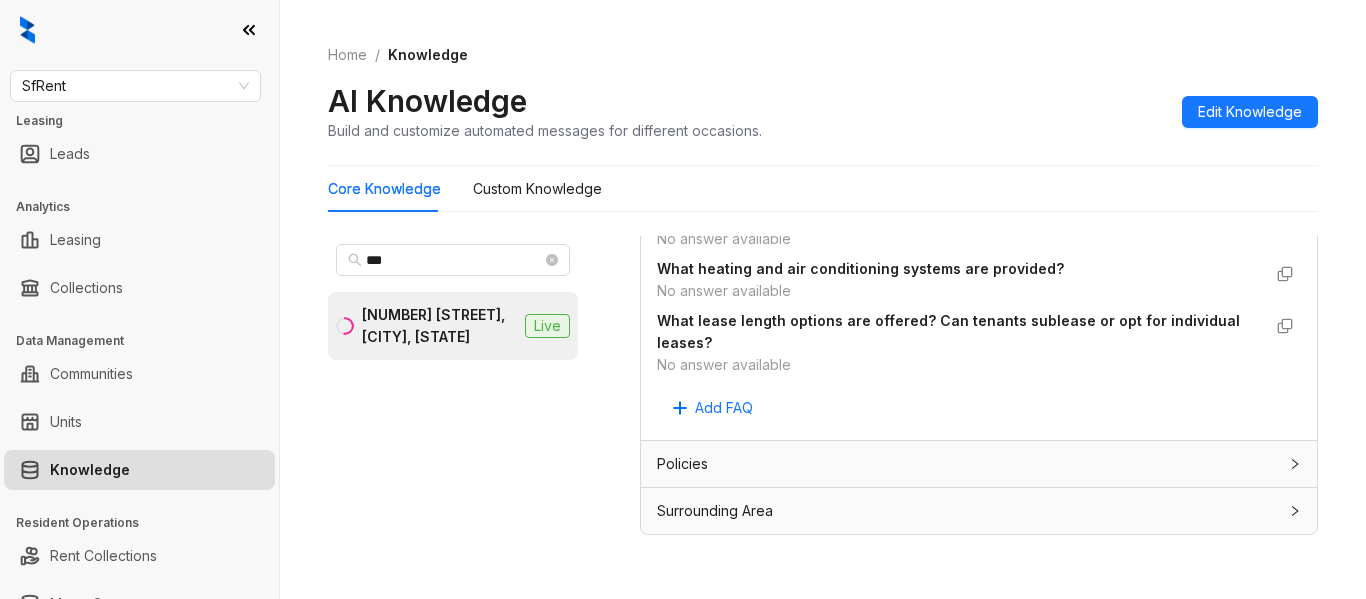 click on "Policies" at bounding box center (967, 464) 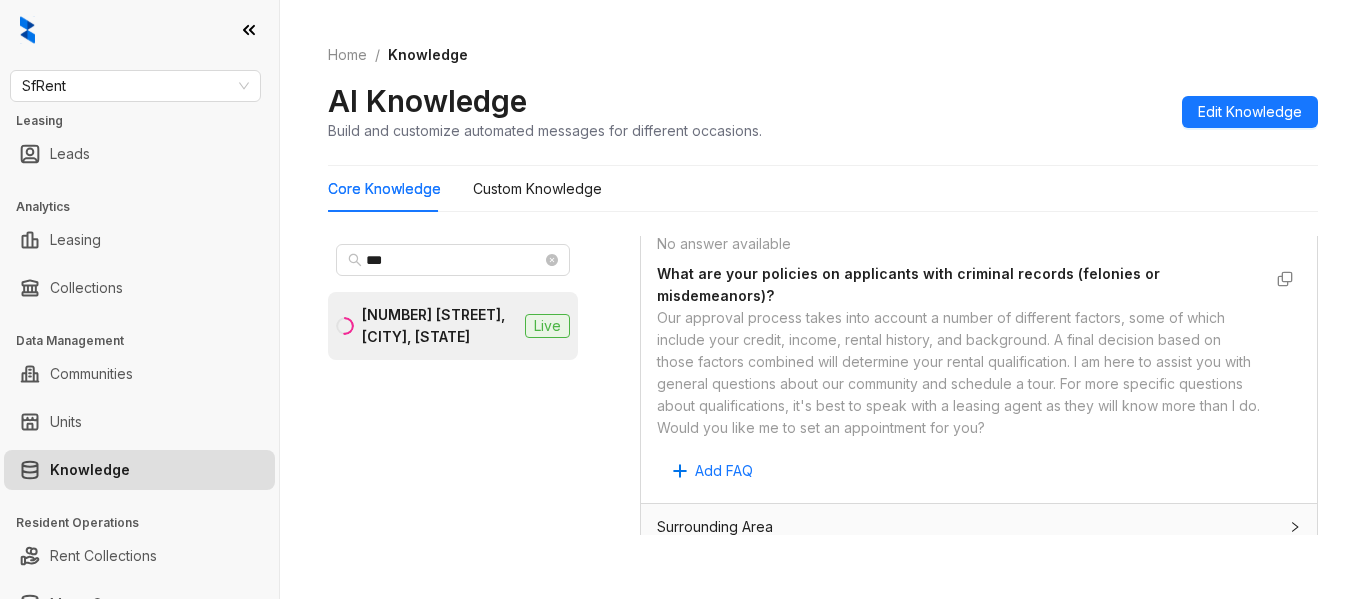 scroll, scrollTop: 5915, scrollLeft: 0, axis: vertical 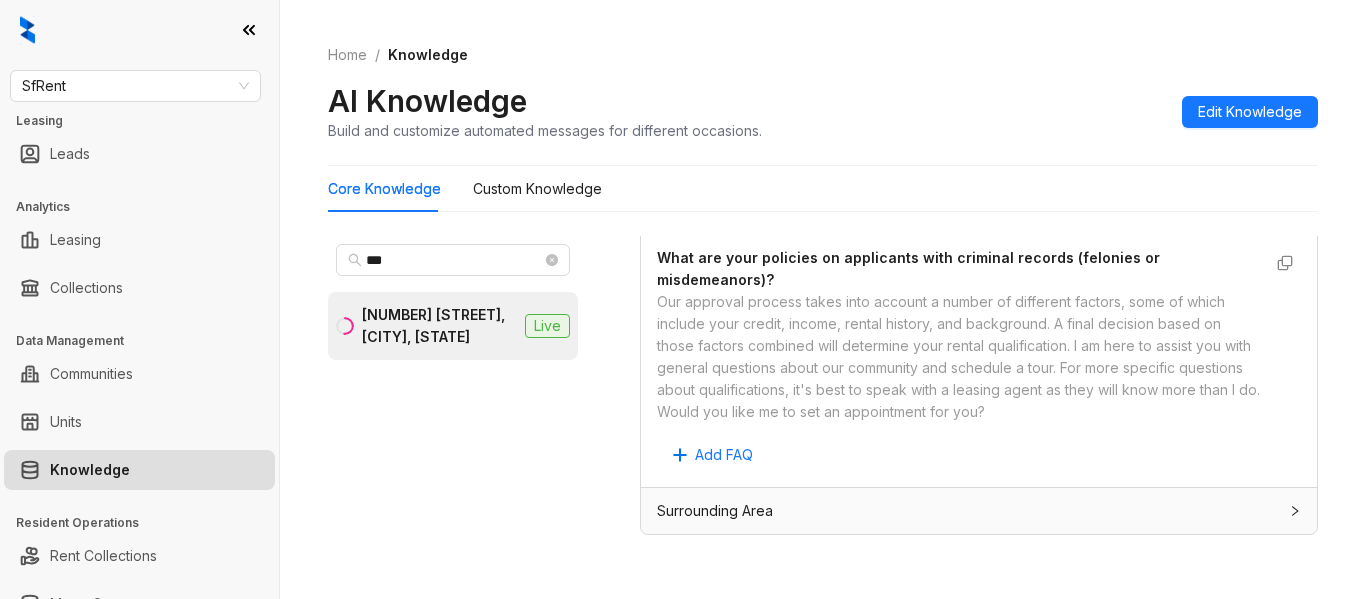 click on "Surrounding Area" at bounding box center [715, 511] 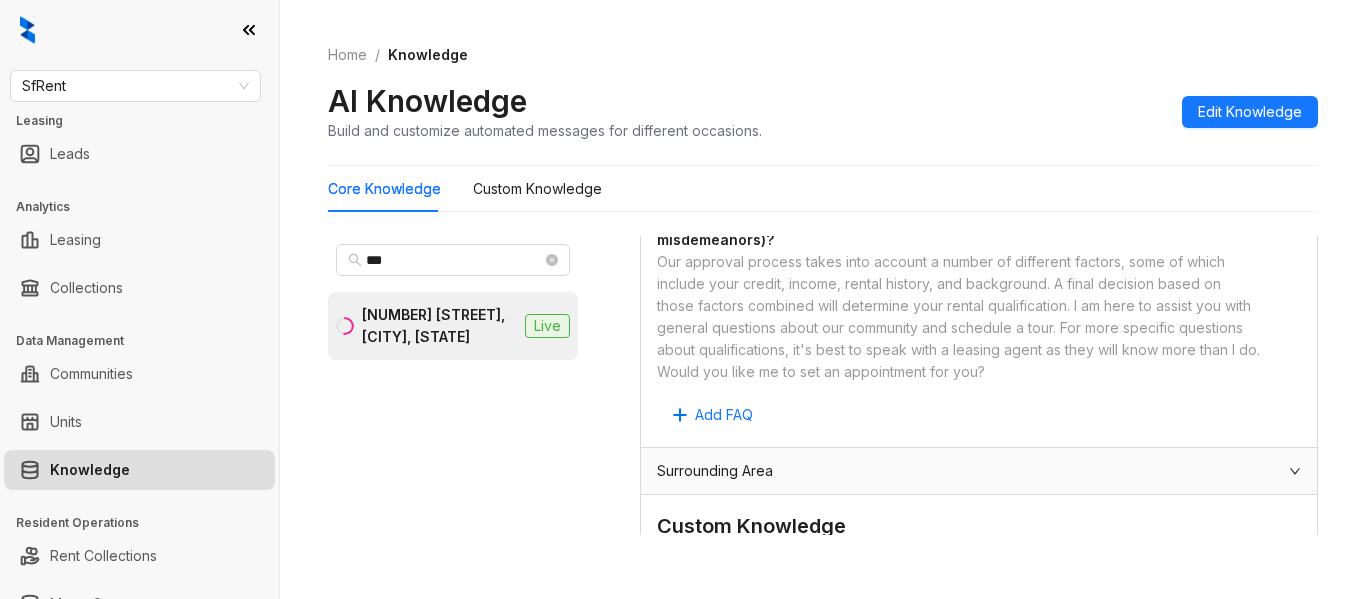 scroll, scrollTop: 6138, scrollLeft: 0, axis: vertical 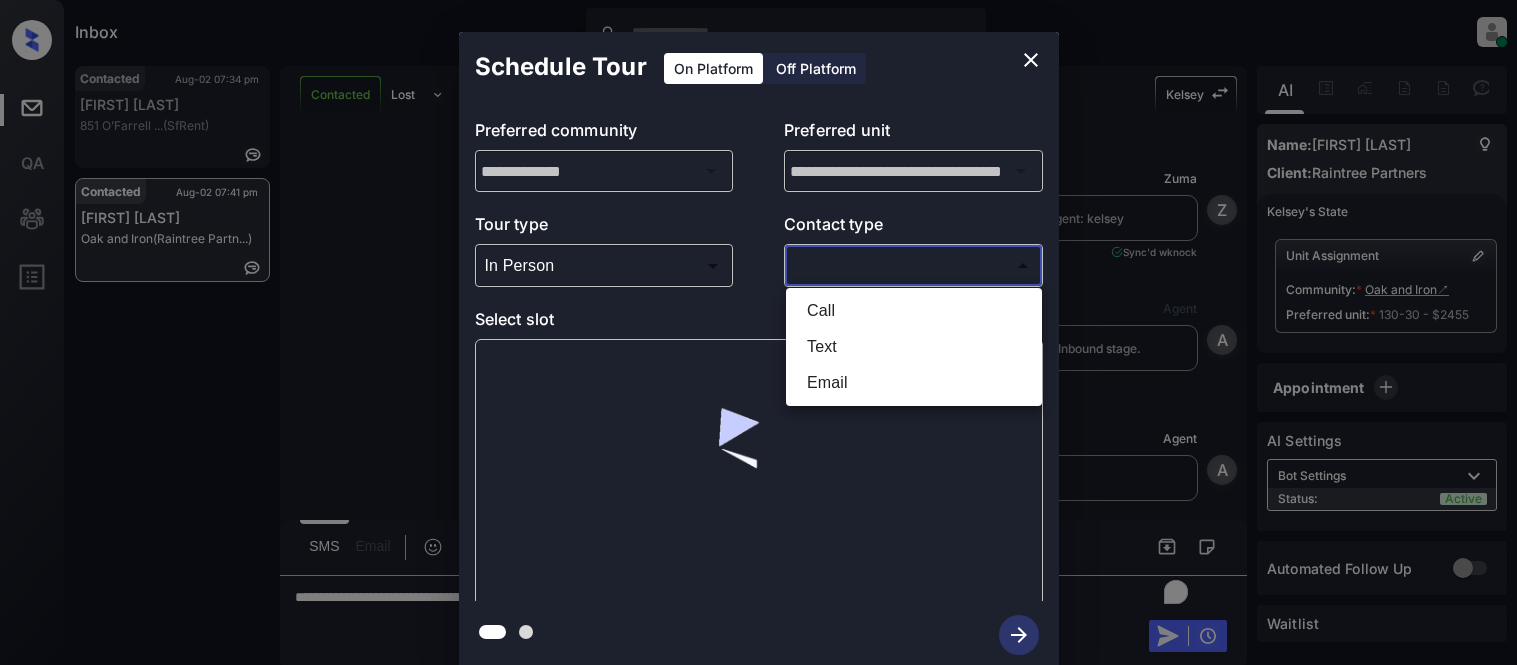 click at bounding box center [758, 332] 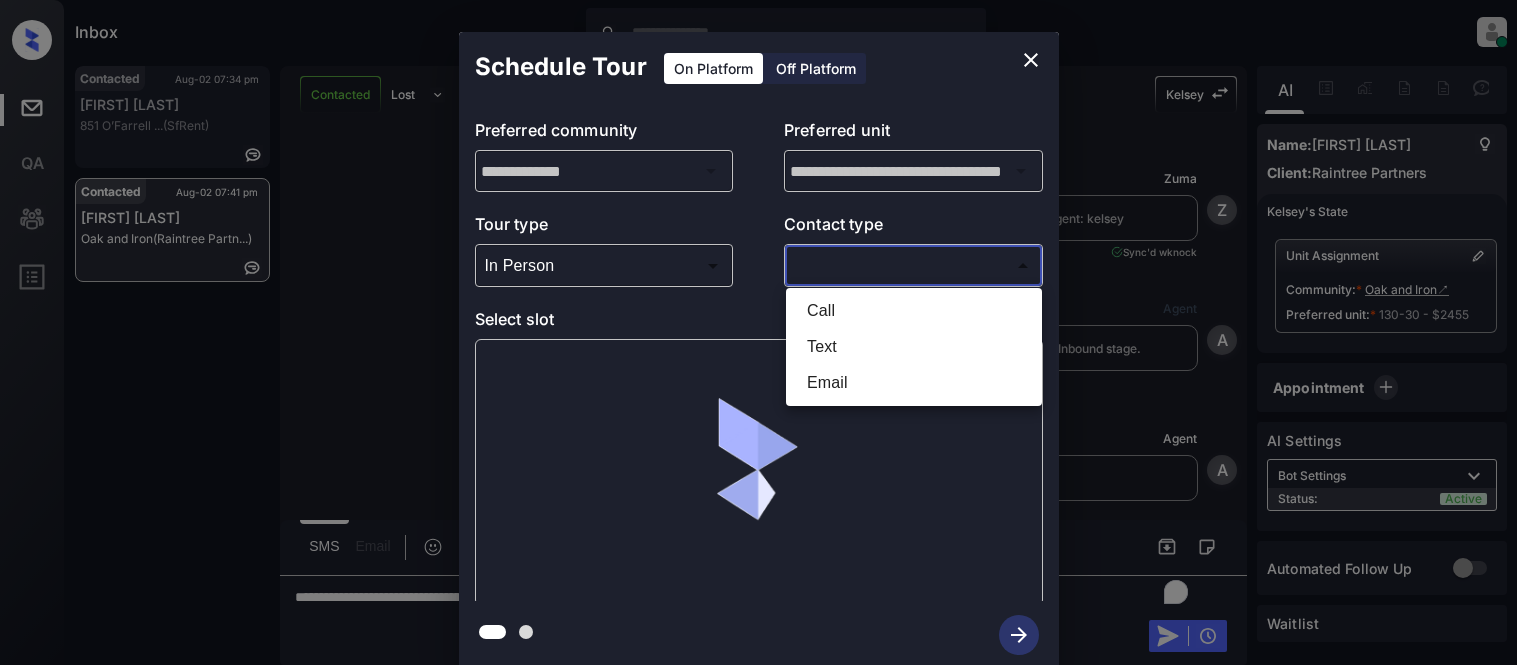 click at bounding box center (758, 332) 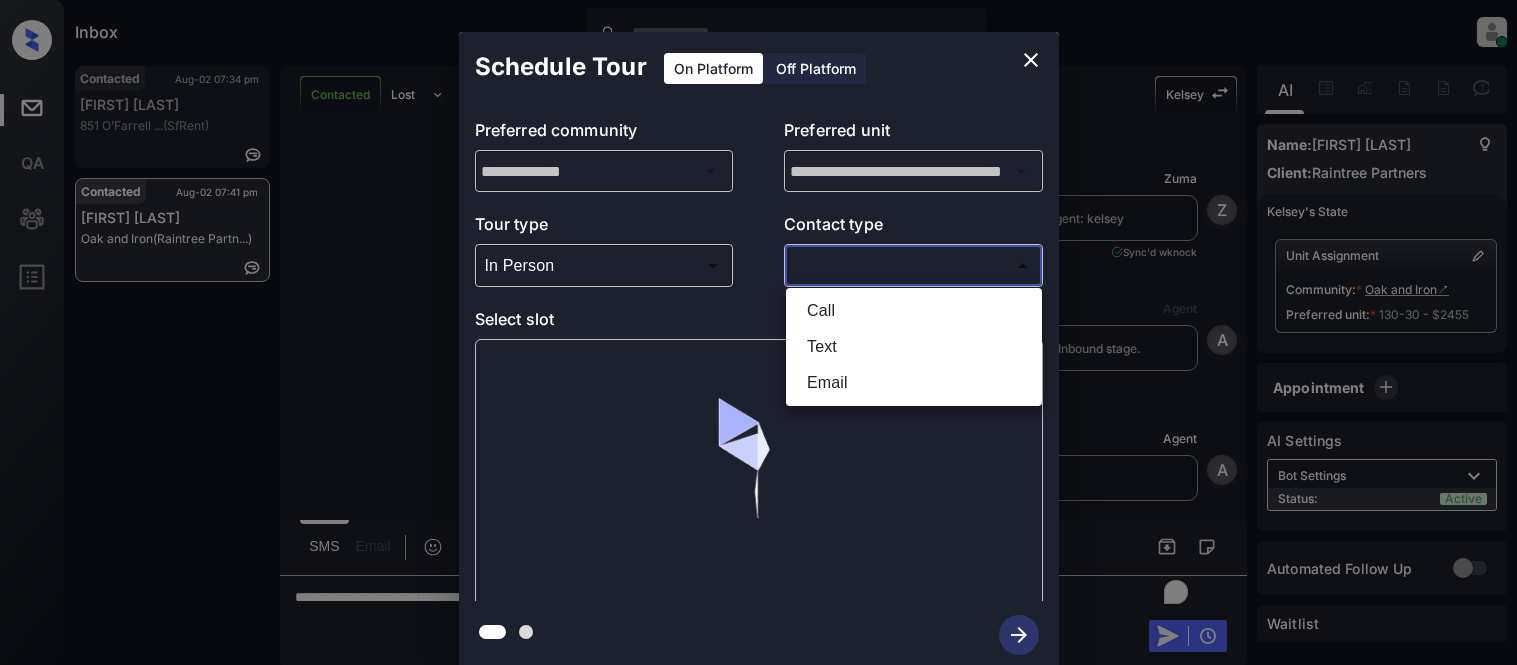scroll, scrollTop: 0, scrollLeft: 0, axis: both 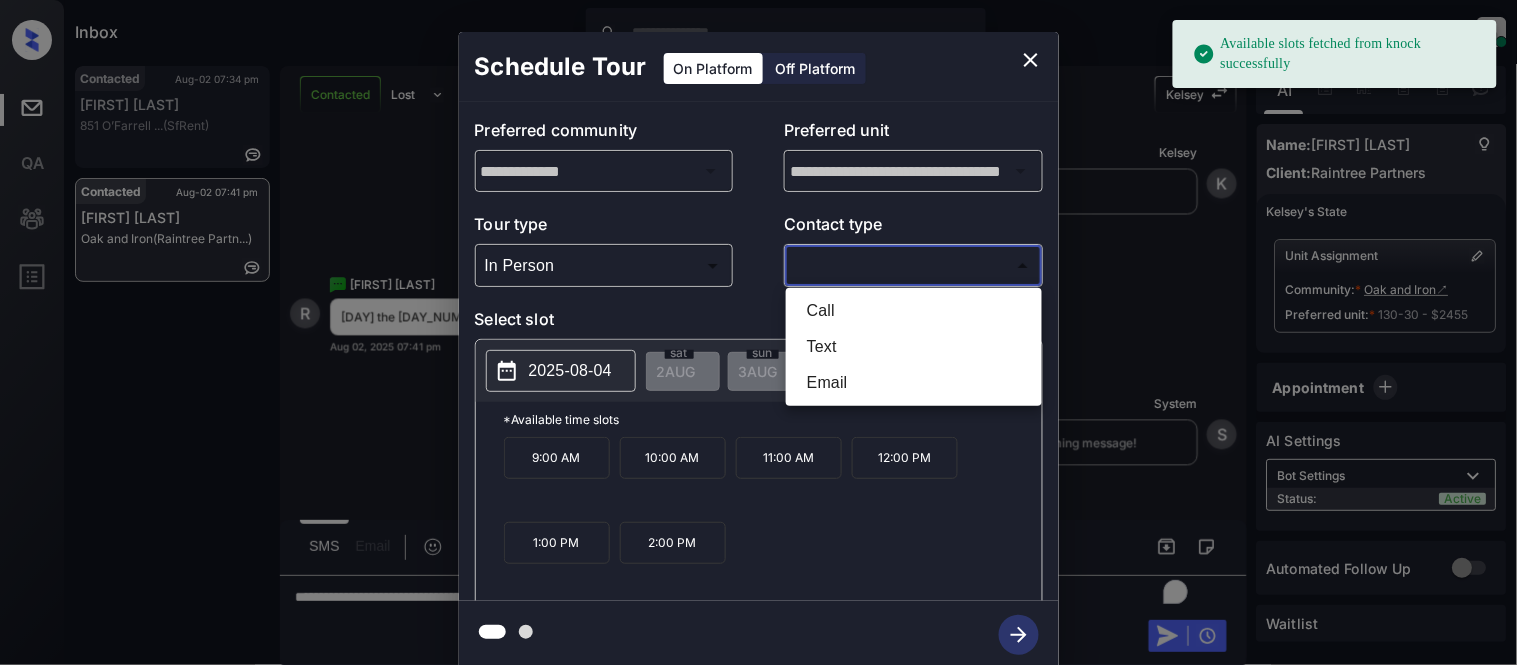 click on "Available slots fetched from knock successfully Inbox [PERSON] Online Set yourself   offline Set yourself   on break Profile Switch to  light  mode Sign out Contacted Aug-02 07:34 pm   [FIRST] [LAST] [NUMBER] [STREET] ...  (SfRent) Contacted Aug-02 07:41 pm   [FIRST] [LAST] Oak and Iron   (Raintree Partn...) Contacted Lost Lead Sentiment: Angry Upon sliding the acknowledgement:  Lead will move to lost stage. * ​ SMS and call option will be set to opt out. AFM will be turned off for the lead. [PERSON] New Message [PERSON] Lead transferred to leasing agent: [PERSON] Aug 02, 2025 07:38 pm  Sync'd w  knock [PERSON] New Message [PERSON] Lead created via webhook in Inbound stage. Aug 02, 2025 07:38 pm [PERSON] New Message [PERSON] AFM Request sent to [PERSON]. Aug 02, 2025 07:38 pm [PERSON] New Message [PERSON] Notes Note: Structured Note:
Move In Date: 2025-10-22
Bedroom: 2
Aug 02, 2025 07:38 pm [PERSON] New Message [PERSON] Lead Details Updated
BedRoom: 2
Aug 02, 2025 07:39 pm [PERSON] New Message [PERSON] A preferred unit has been added as, 130-30 [PERSON]" at bounding box center [758, 332] 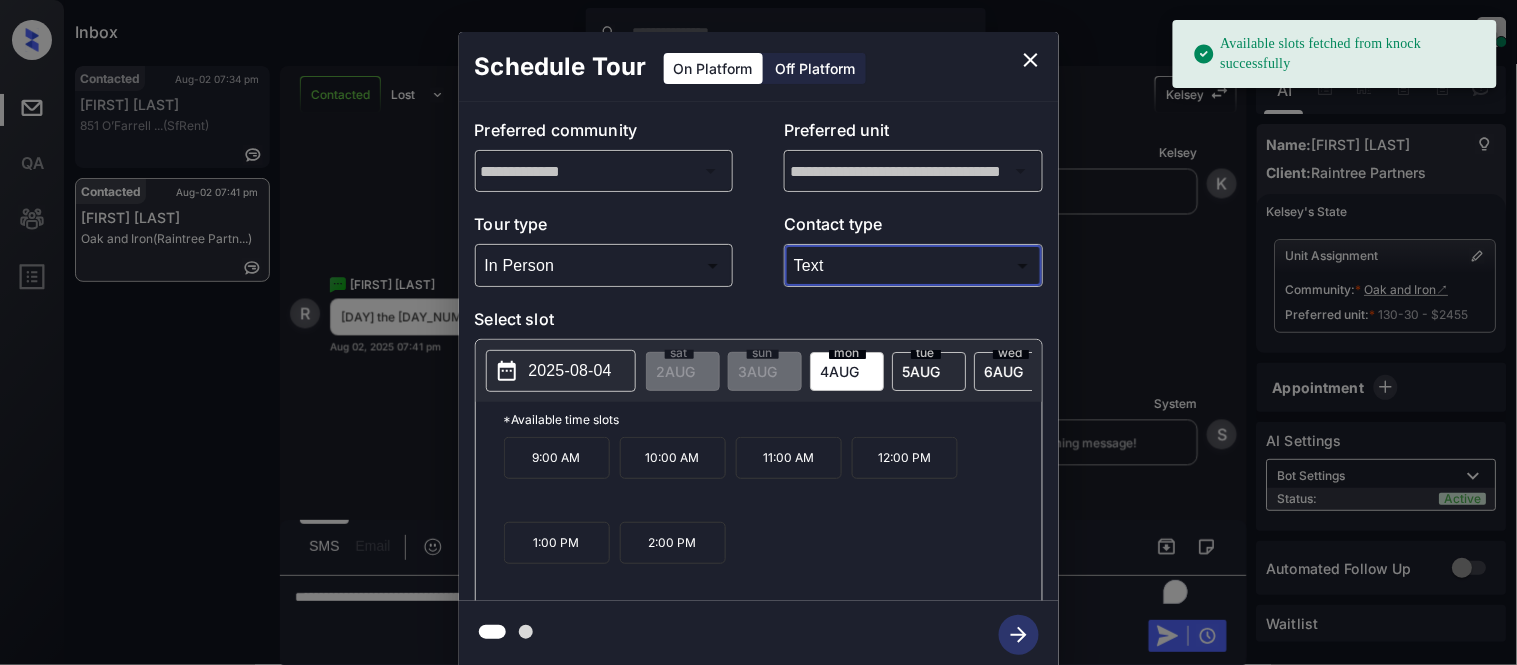 type on "****" 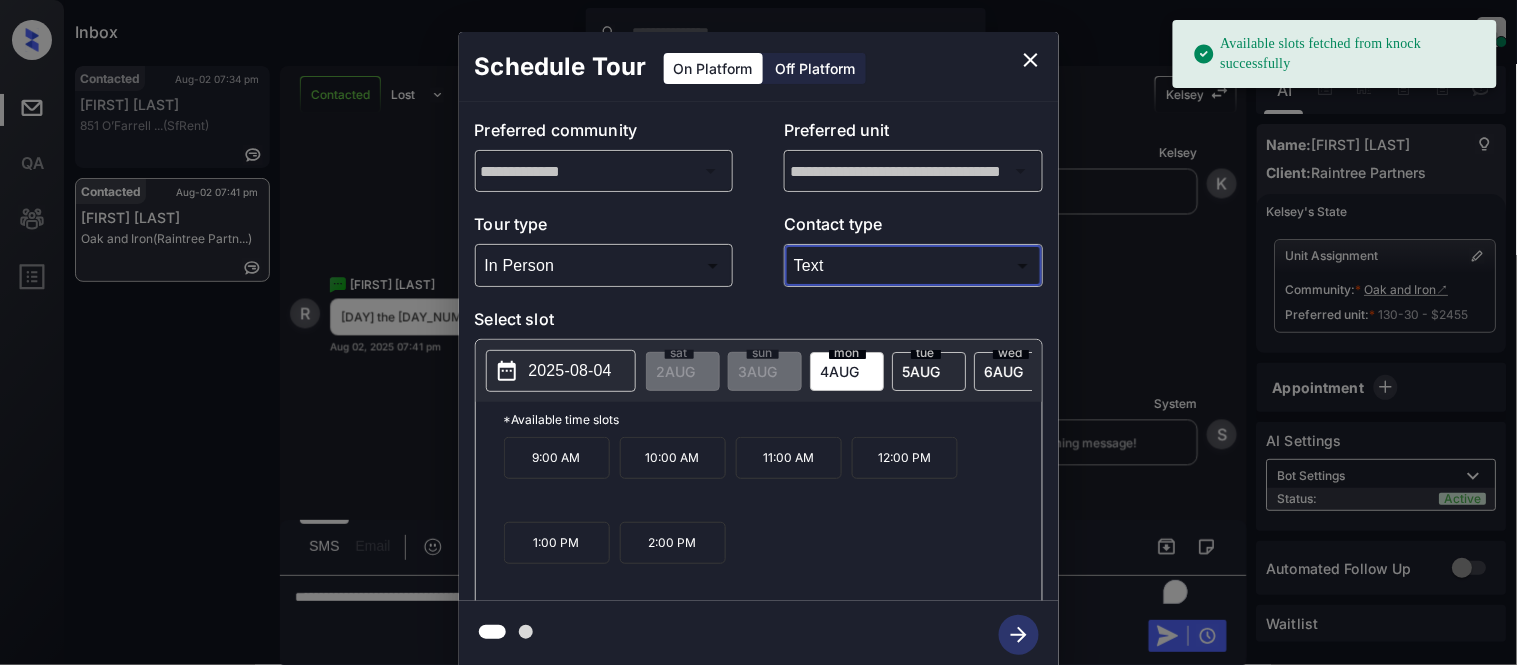 click on "11:00 AM" at bounding box center [789, 458] 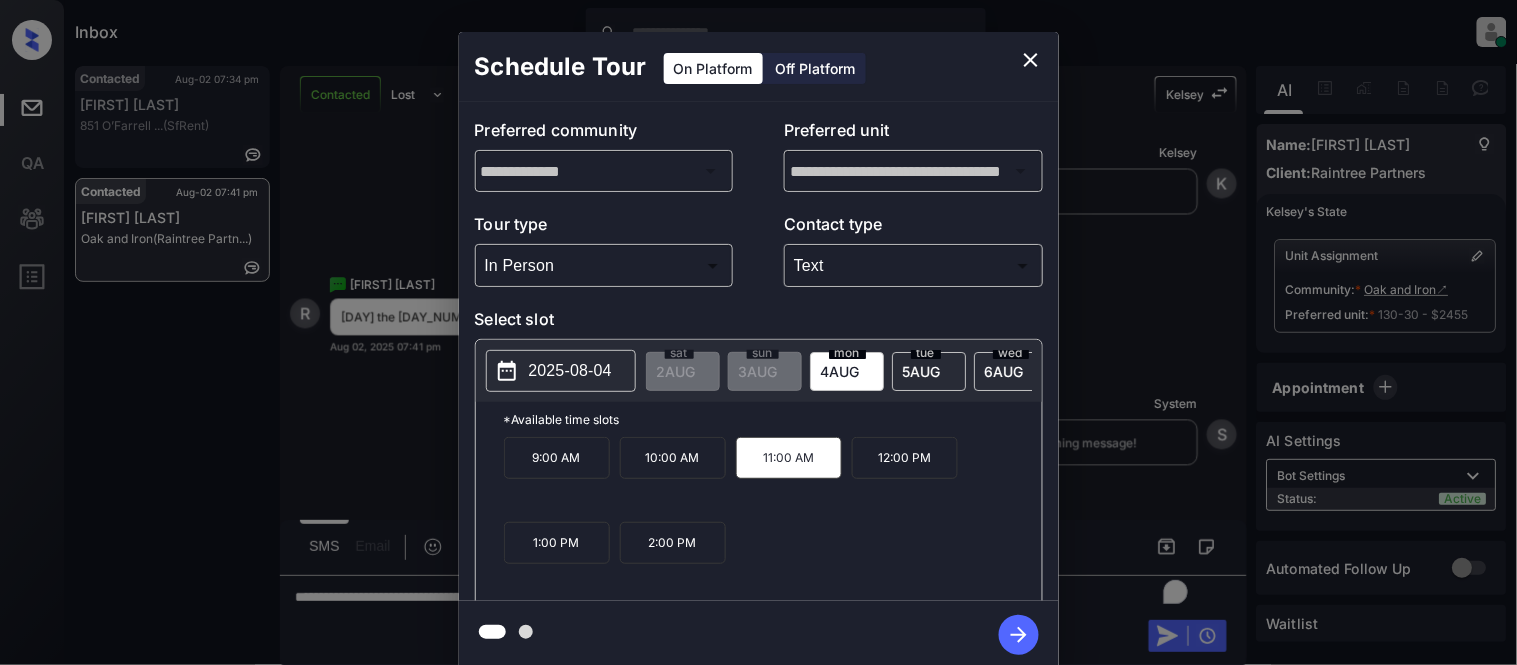 click 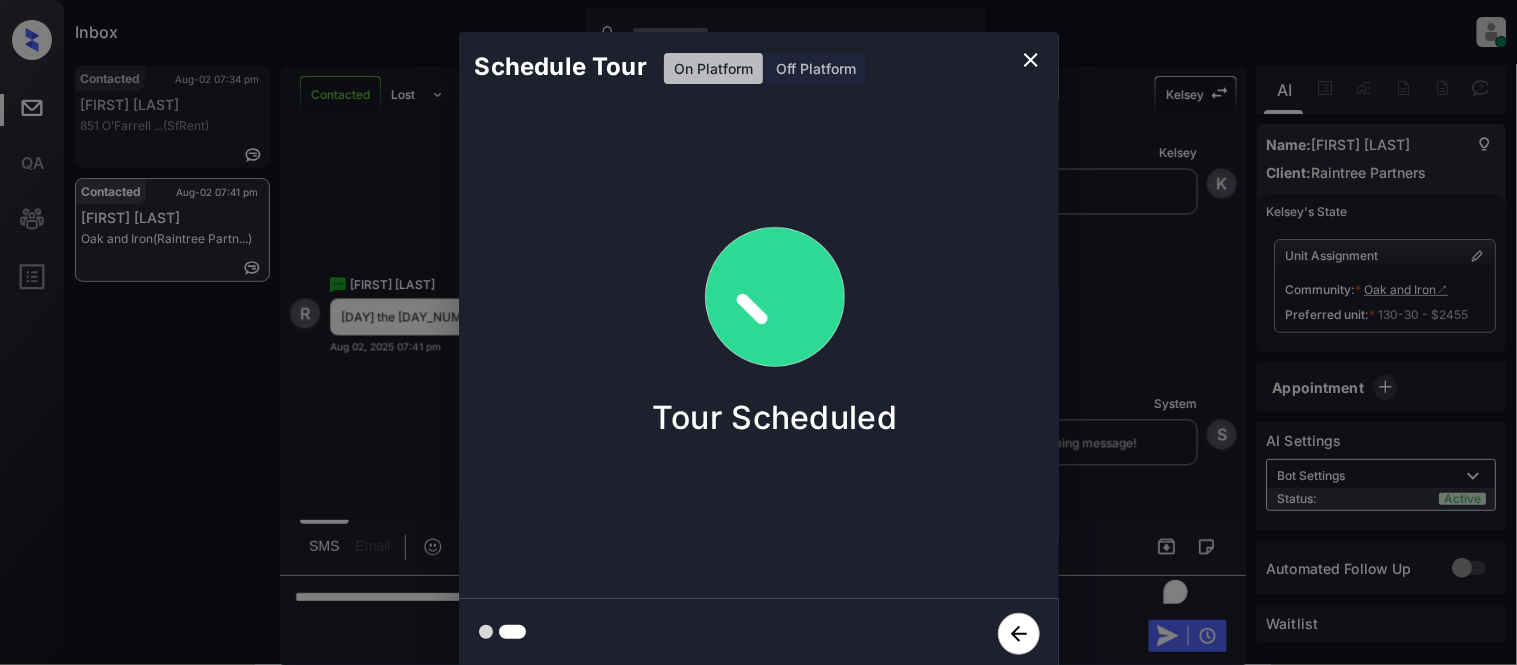 click on "Schedule Tour On Platform Off Platform Tour Scheduled" at bounding box center (758, 350) 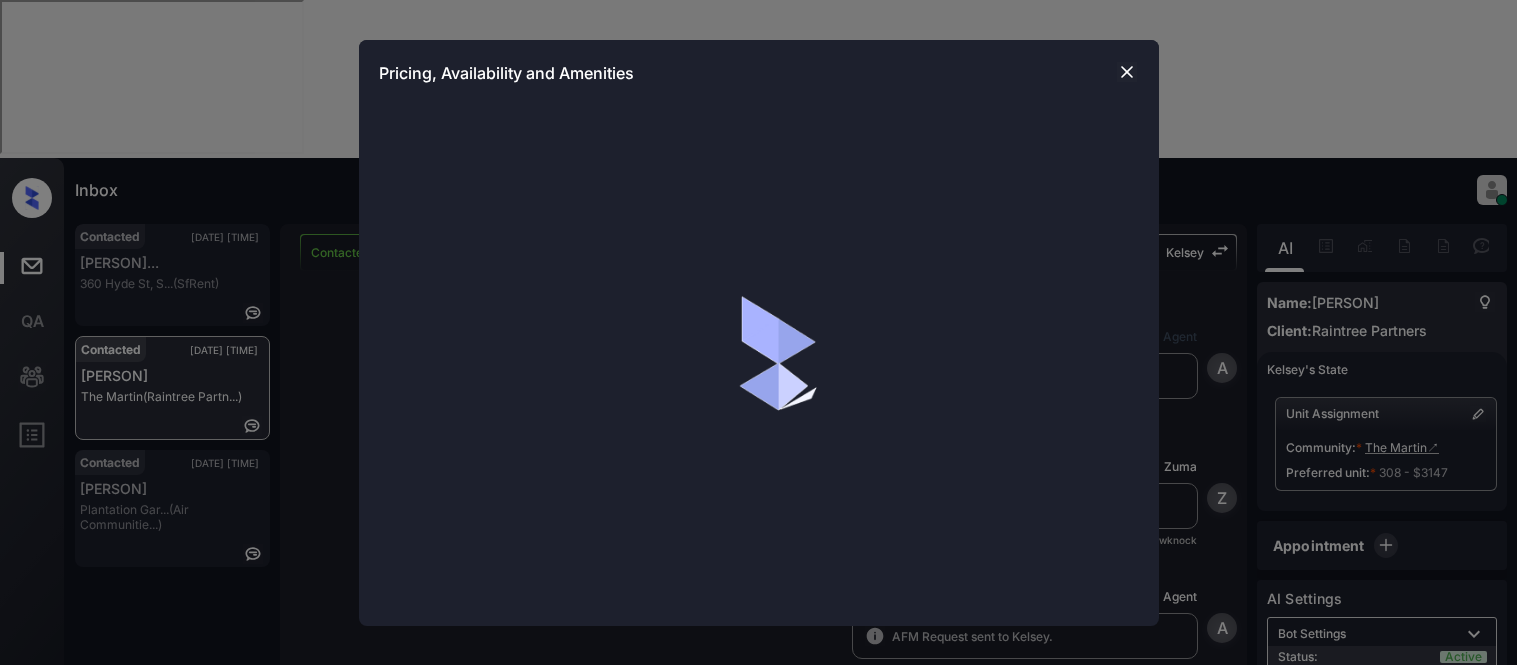 scroll, scrollTop: 0, scrollLeft: 0, axis: both 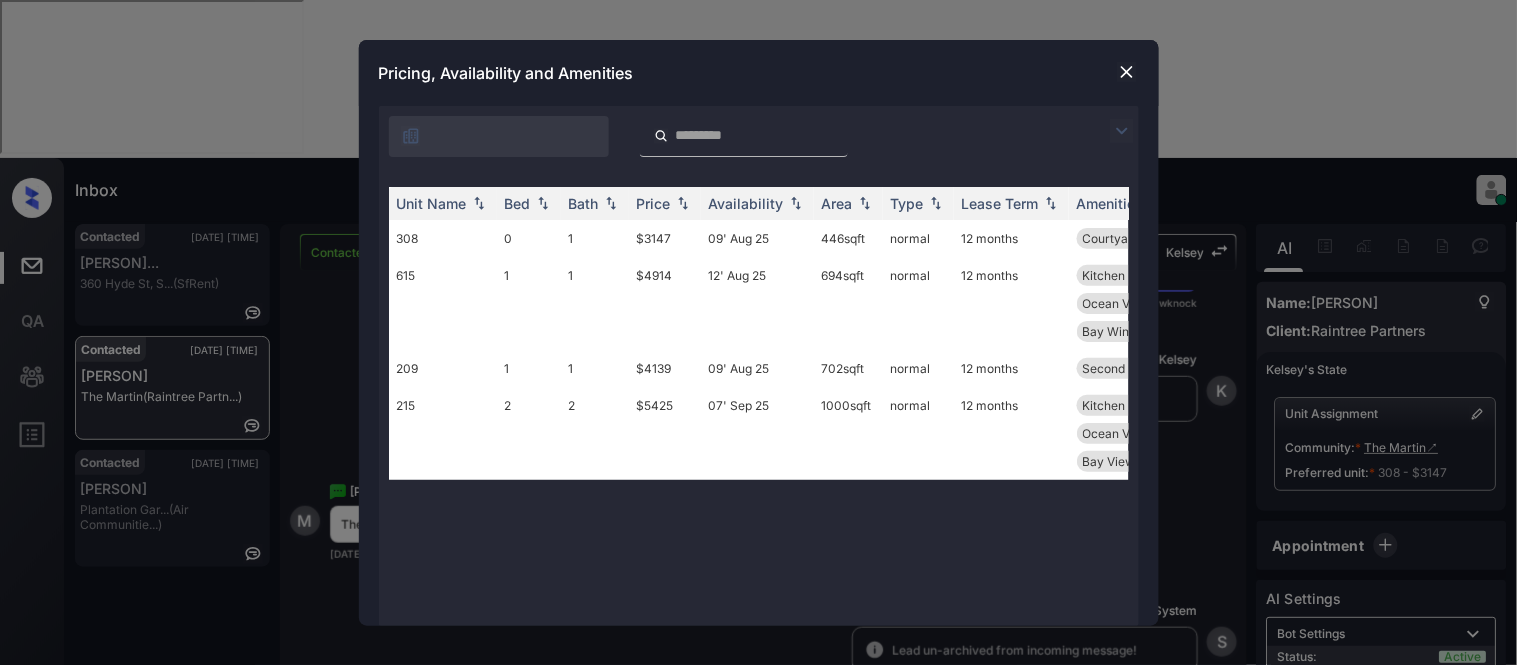 click at bounding box center [1127, 72] 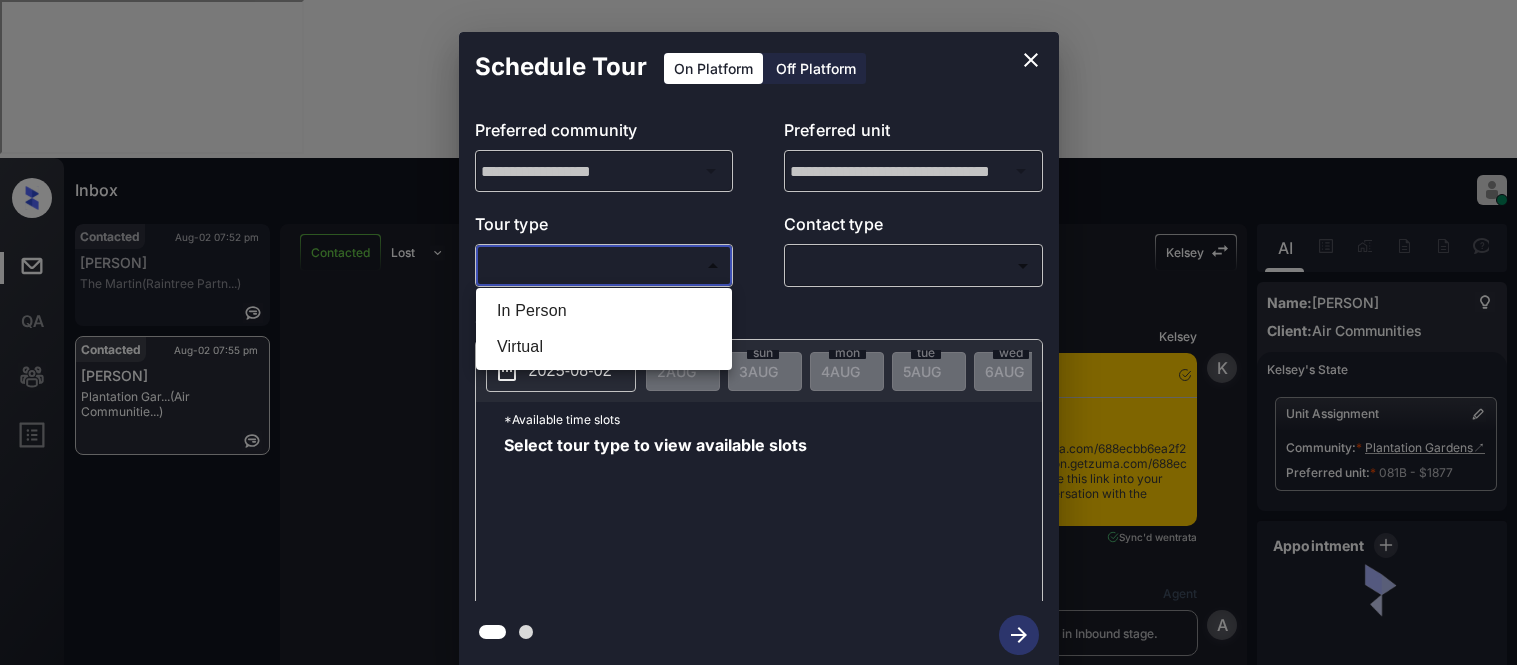 click on "In Person" at bounding box center (604, 311) 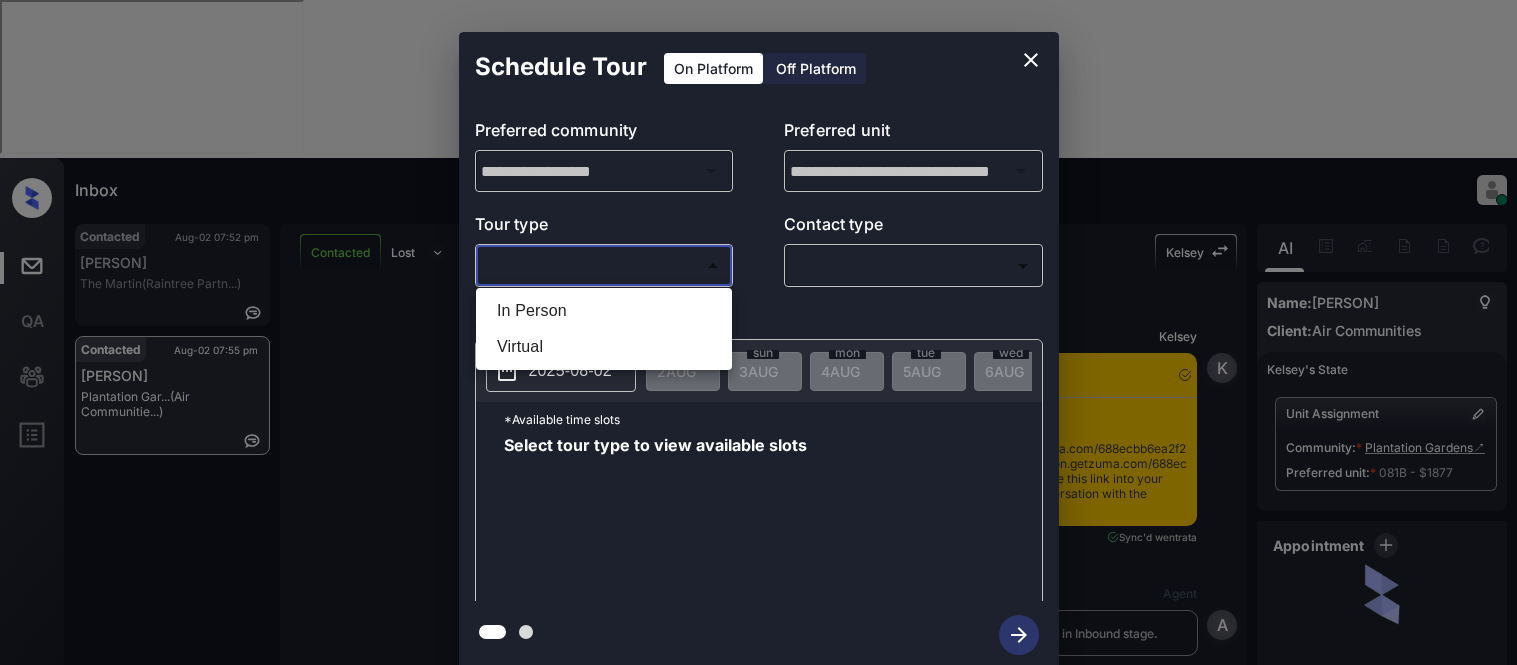 type on "********" 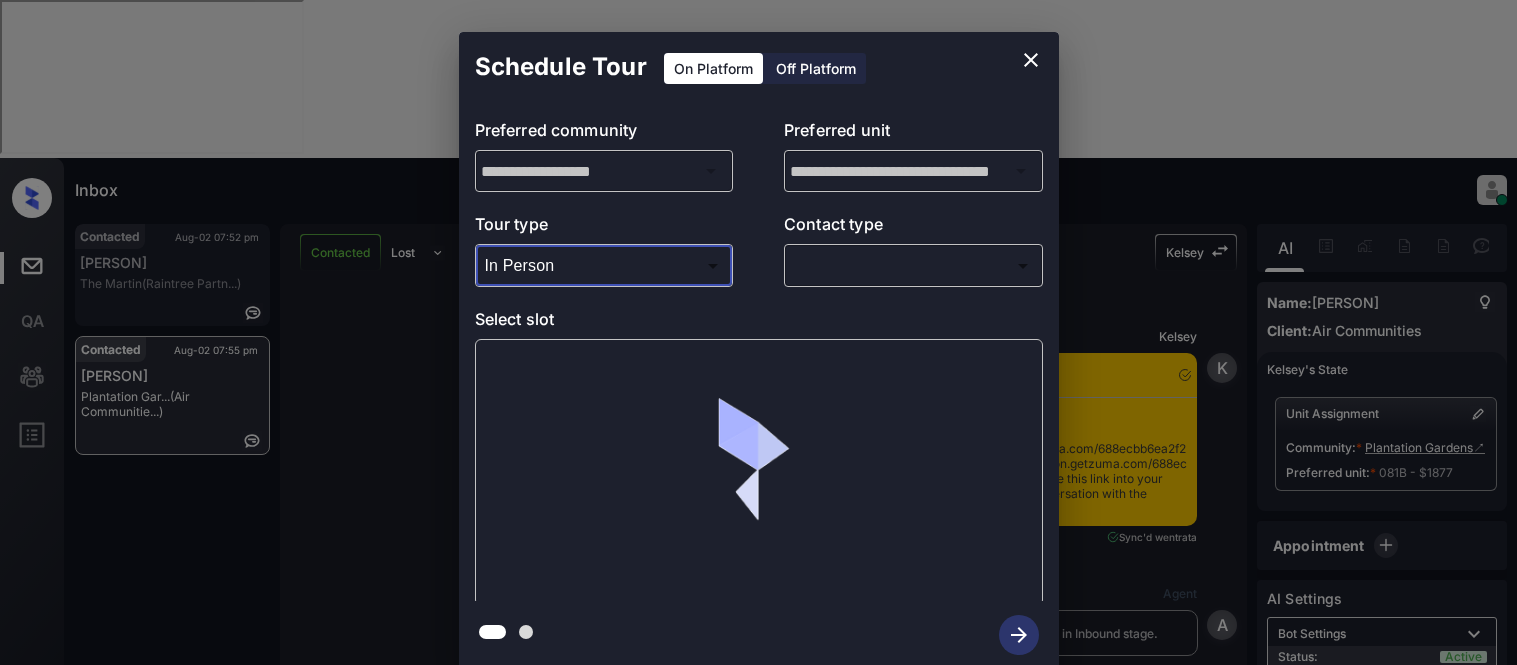 scroll, scrollTop: 0, scrollLeft: 0, axis: both 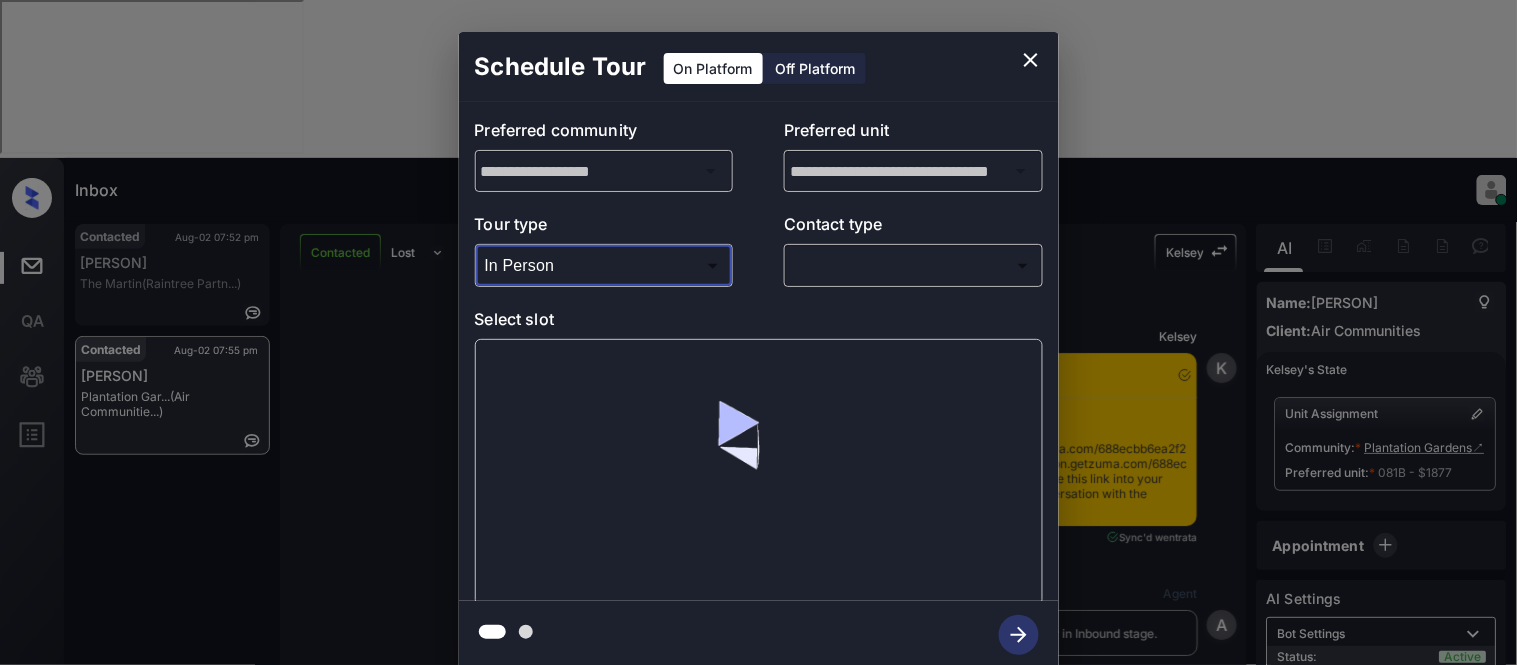 click at bounding box center [758, 332] 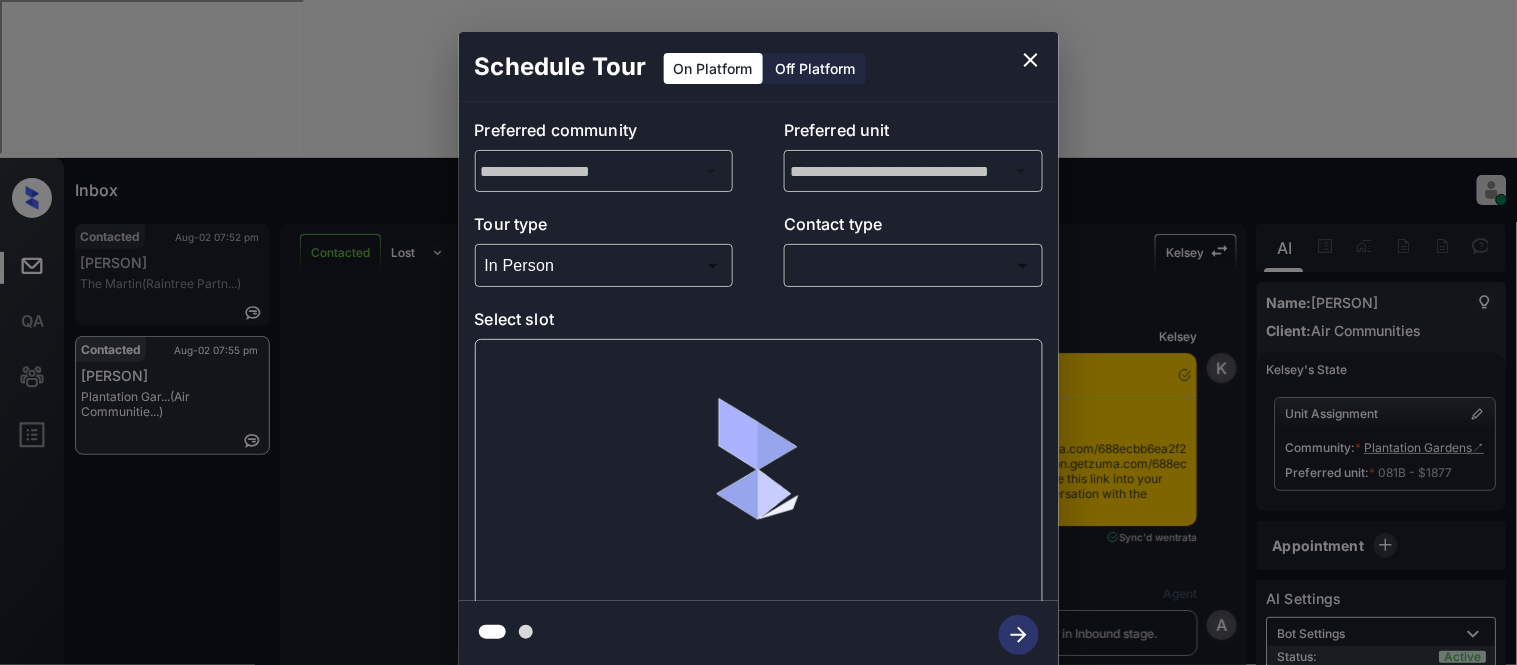 scroll, scrollTop: 2012, scrollLeft: 0, axis: vertical 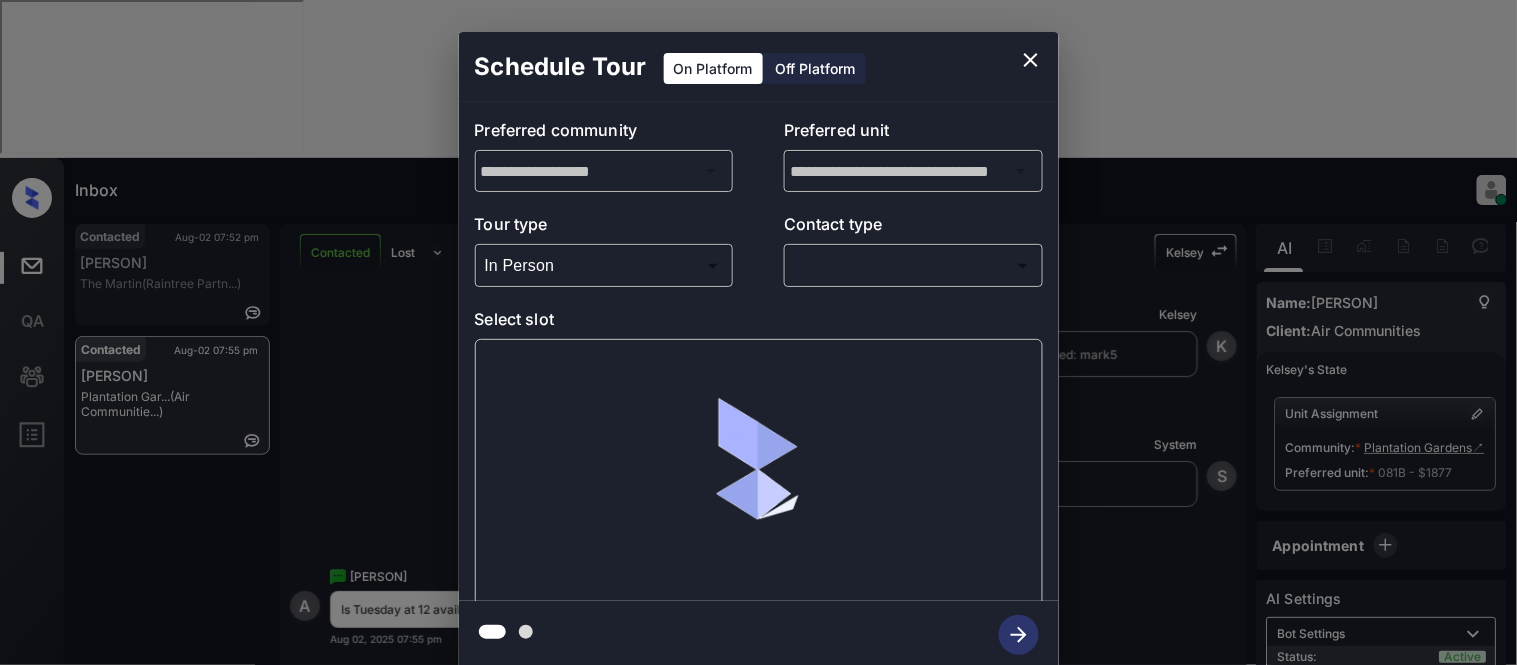 click on "Inbox [PERSON] Online Set yourself   offline Set yourself   on break Profile Switch to  light  mode Sign out Contacted Aug-02 07:52 pm   [PERSON] The Martin  (Raintree Partn...) Contacted Aug-02 07:55 pm   [PERSON] Plantation Gar...  (Air Communitie...) Contacted Lost Lead Sentiment: Angry Upon sliding the acknowledgement:  Lead will move to lost stage. * ​ SMS and call option will be set to opt out. AFM will be turned off for the lead. [PERSON] New Message [PERSON] Notes Note: <a href="https://conversation.getzuma.com/688ecbb6ea2f2506478f0d3b">https://conversation.getzuma.com/688ecbb6ea2f2506478f0d3b</a> - Paste this link into your browser to view [PERSON]’s conversation with the prospect Aug 02, 2025 07:38 pm  Sync'd w  entrata [PERSON] New Message Agent Lead created via emailParser in Inbound stage. Aug 02, 2025 07:38 pm [PERSON] New Message Zuma Lead transferred to leasing agent: [PERSON] Aug 02, 2025 07:38 pm [PERSON] New Message [PERSON] Aug 02, 2025 07:38 pm [PERSON] New Message Agent AFM Request sent to [PERSON]. [PERSON] Agent" at bounding box center (758, 332) 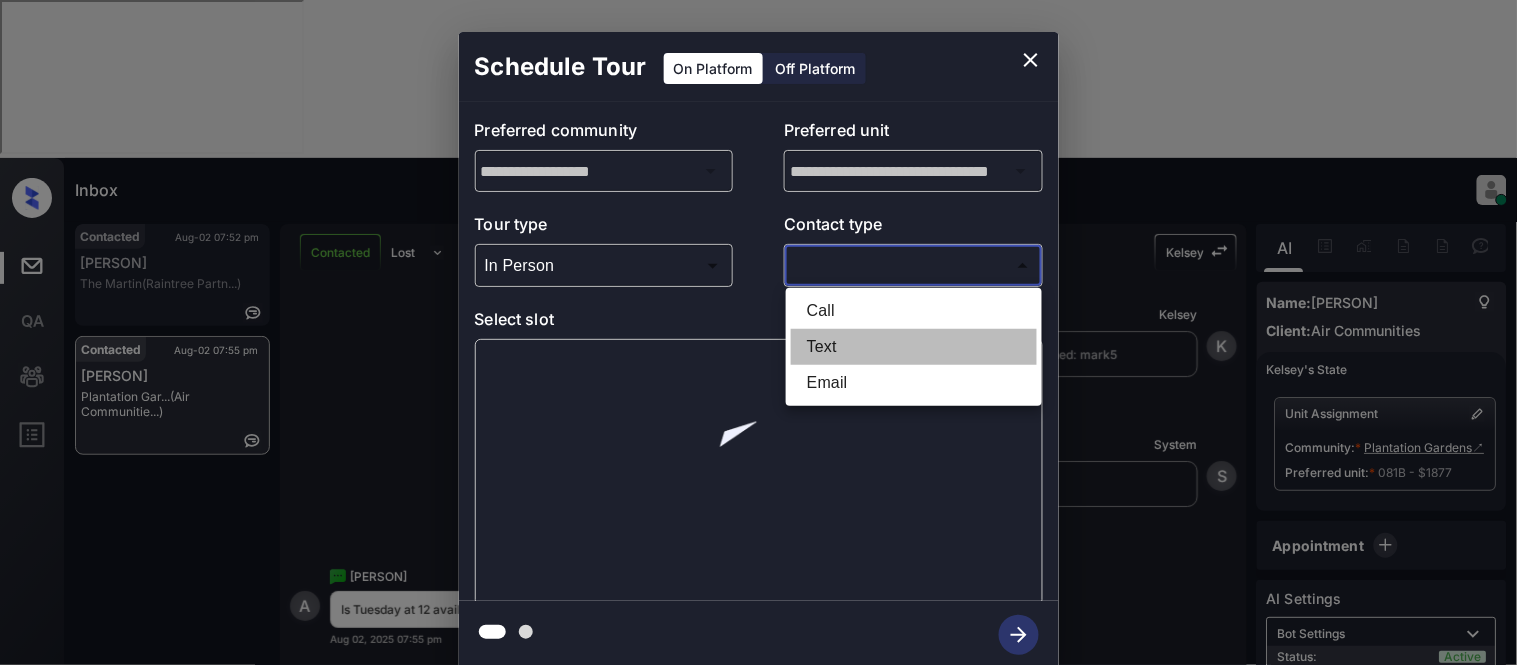 click on "Text" at bounding box center [914, 347] 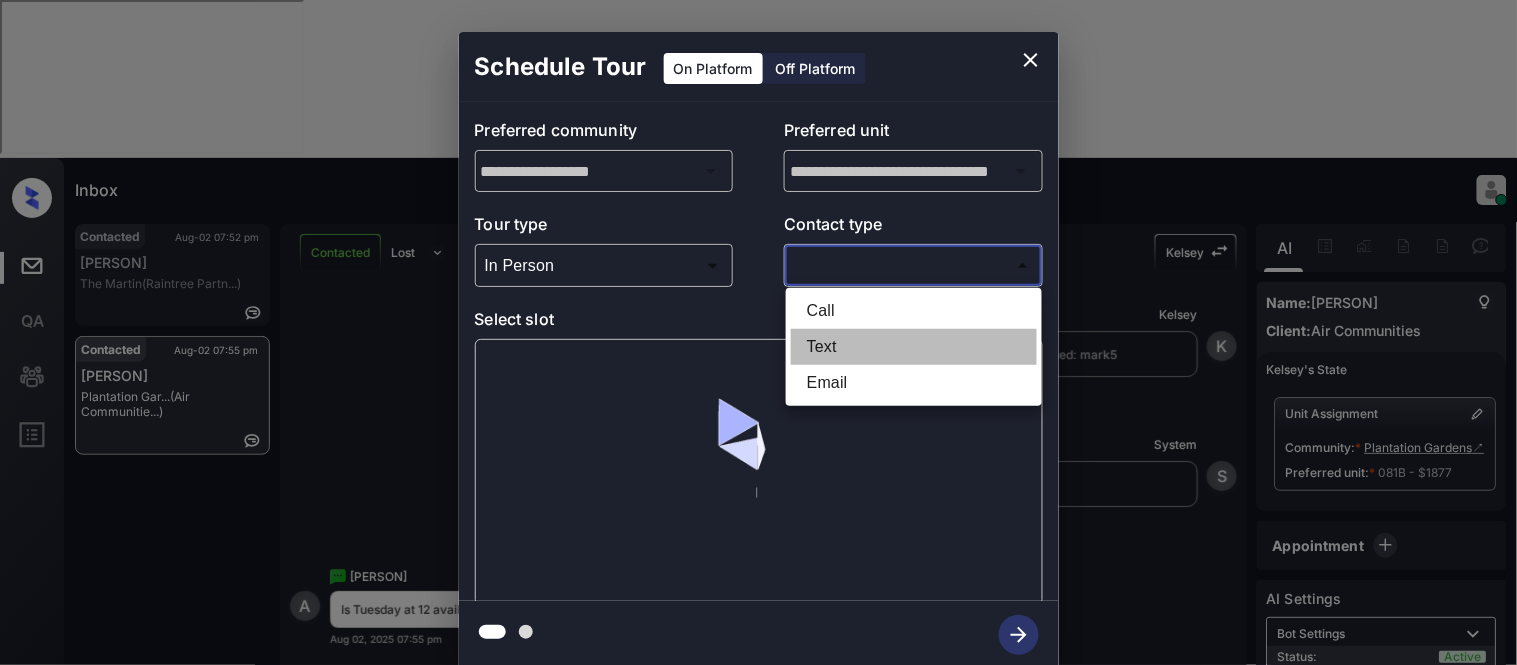 type on "****" 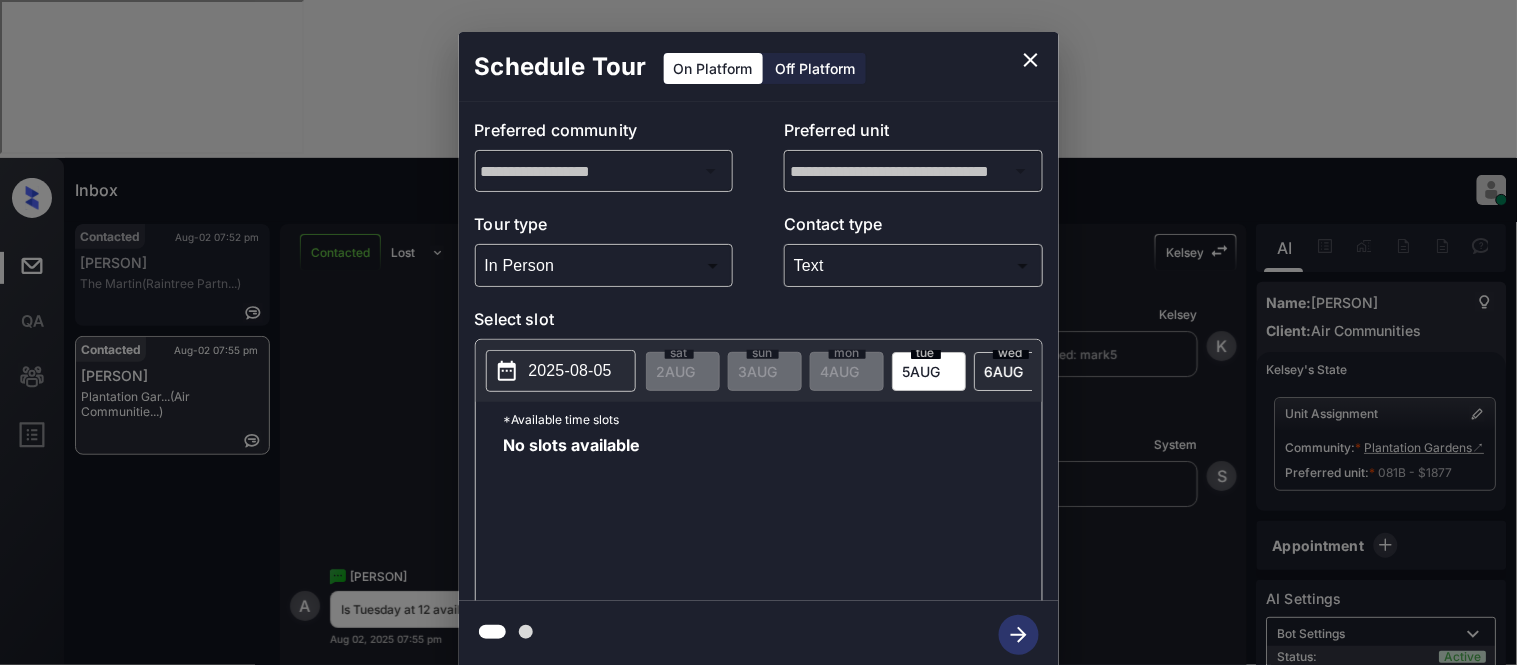 click on "2025-08-05" at bounding box center [570, 371] 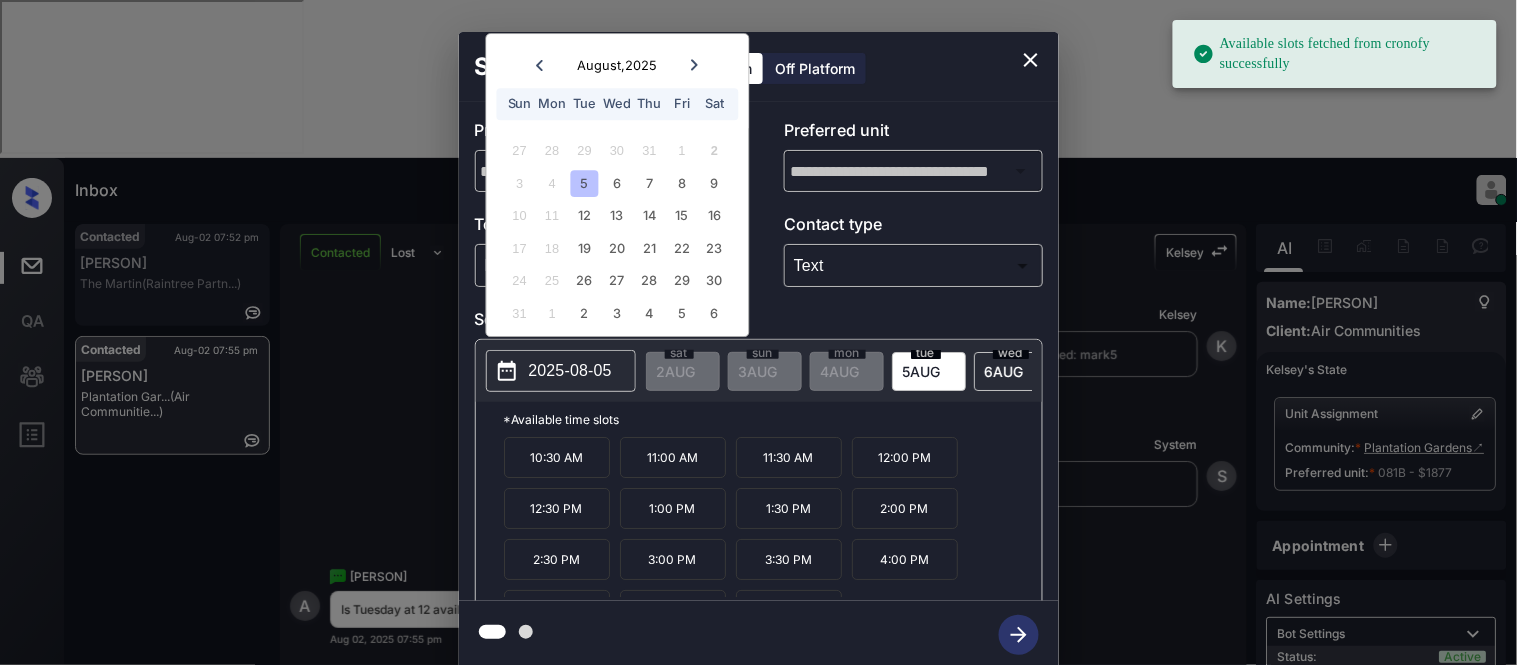 click on "5" at bounding box center [584, 183] 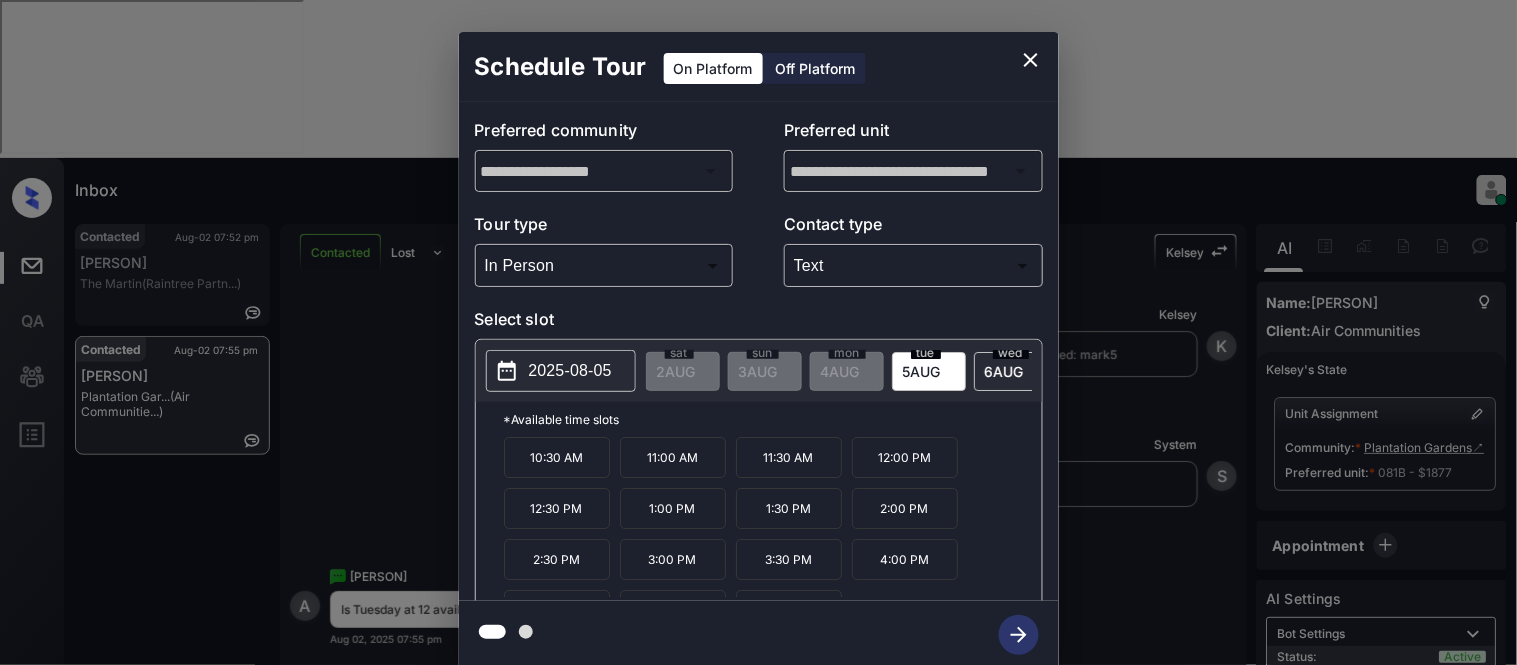 click on "12:00 PM" at bounding box center [905, 457] 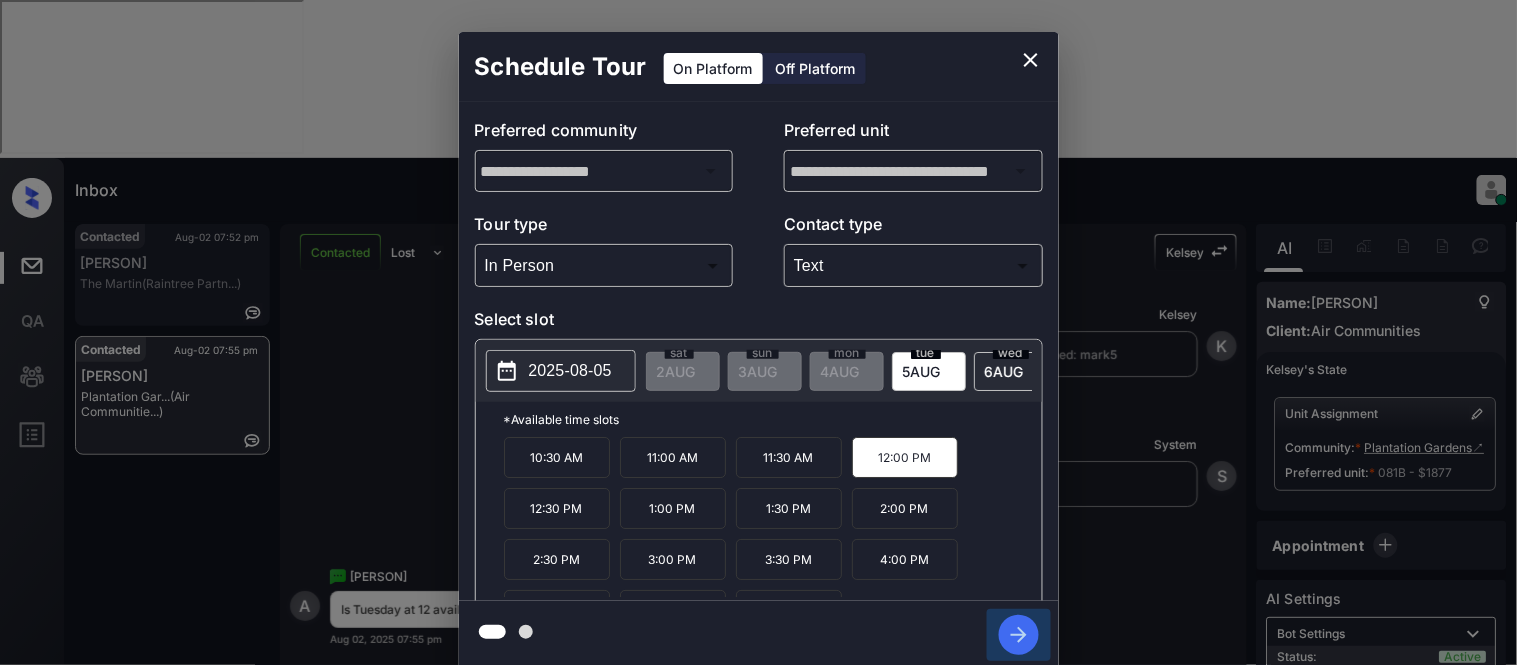 click 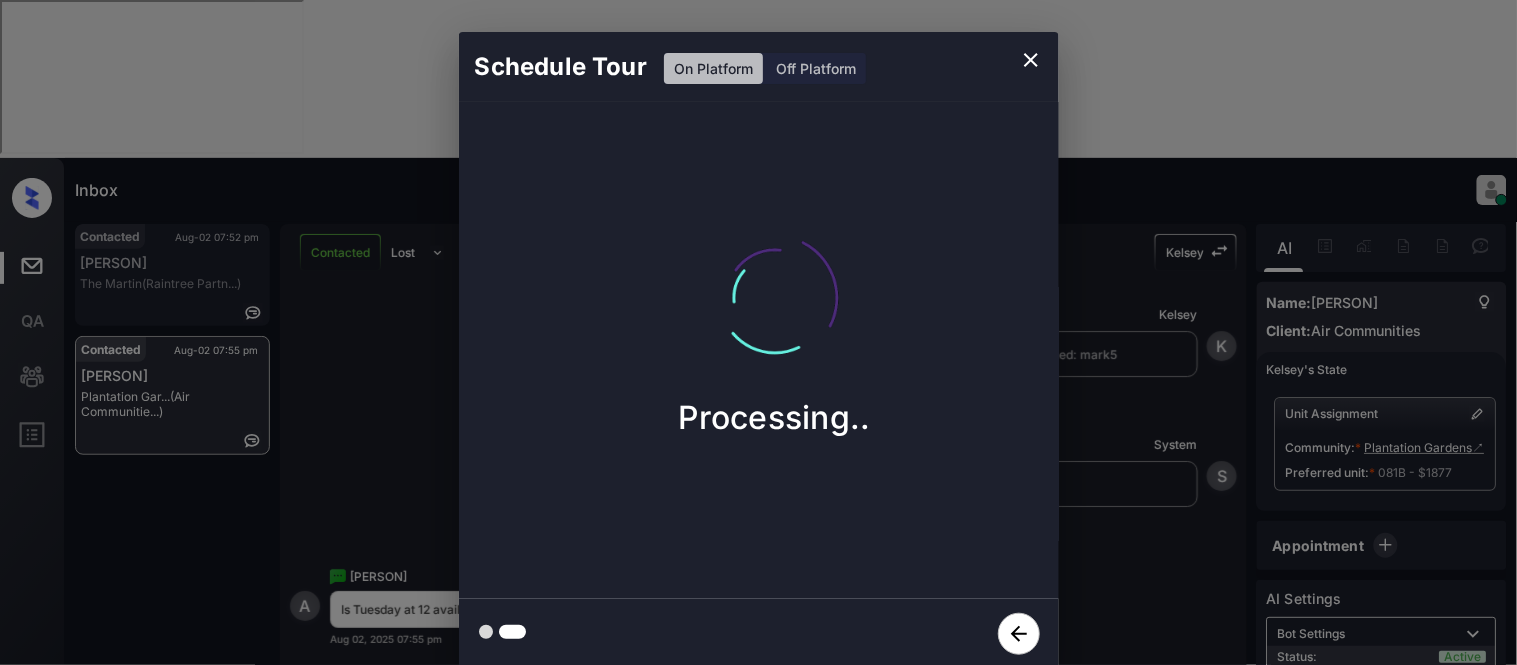click on "Schedule Tour On Platform Off Platform Processing.." at bounding box center (758, 350) 